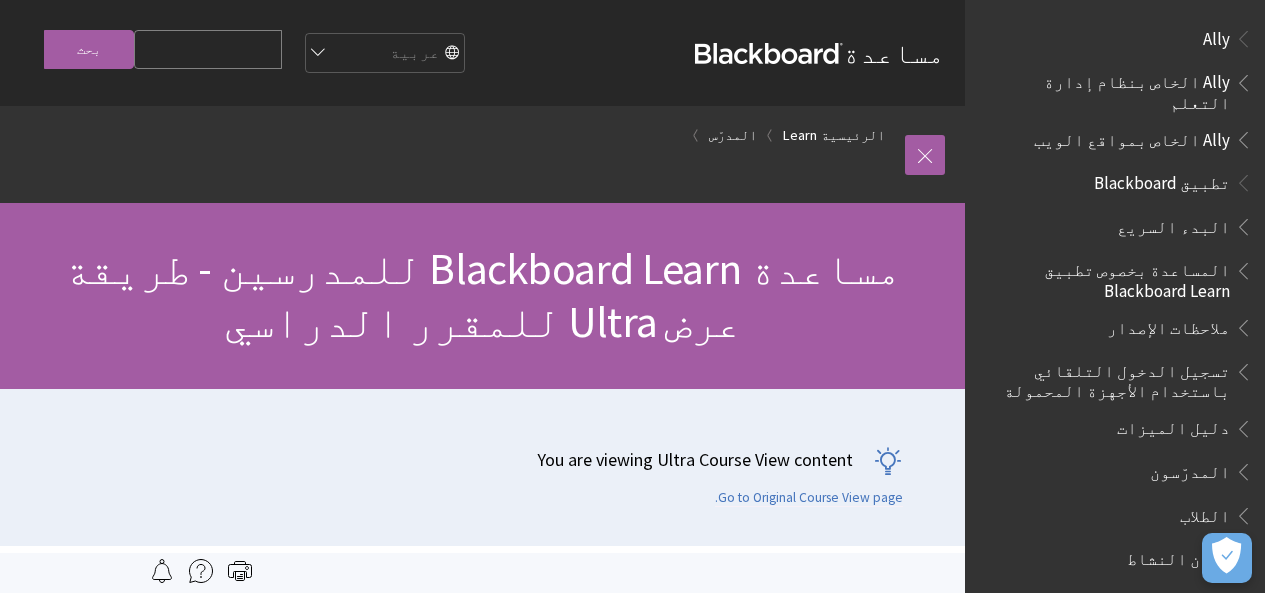 scroll, scrollTop: 0, scrollLeft: 0, axis: both 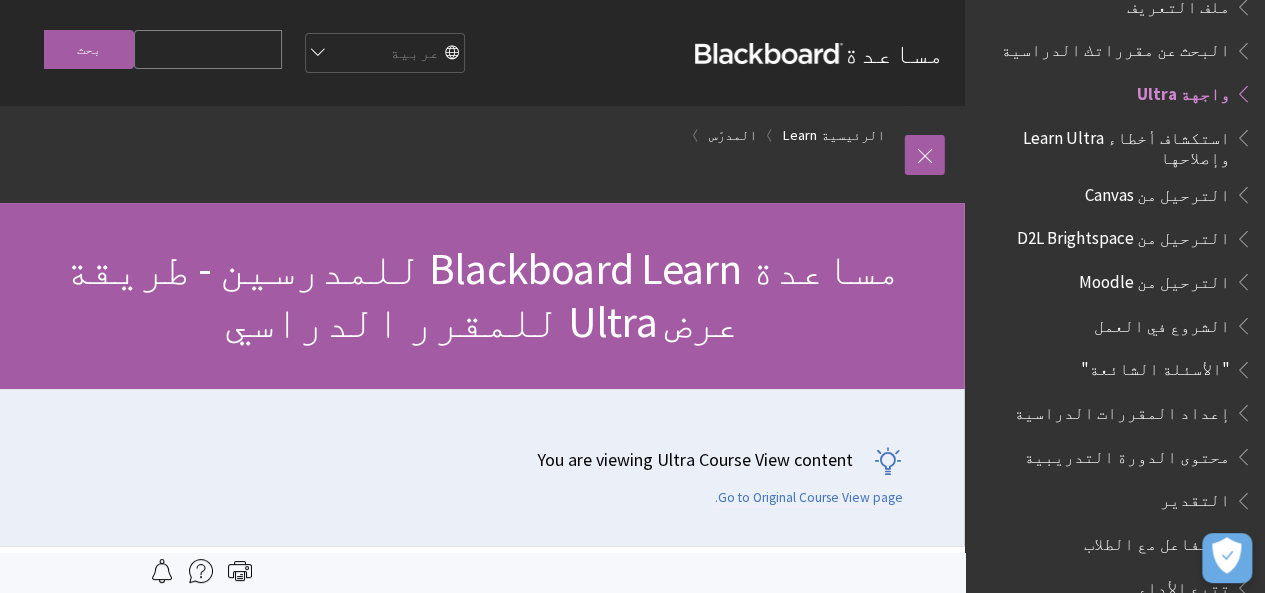 click on "English عربية Català Cymraeg Deutsch Español Suomi Français עברית Italiano 日本語 한국어 Nederlands Norsk (Bokmål) Português, [GEOGRAPHIC_DATA] Русский Svenska Türkçe 简体中文 Français Canadien" at bounding box center (384, 54) 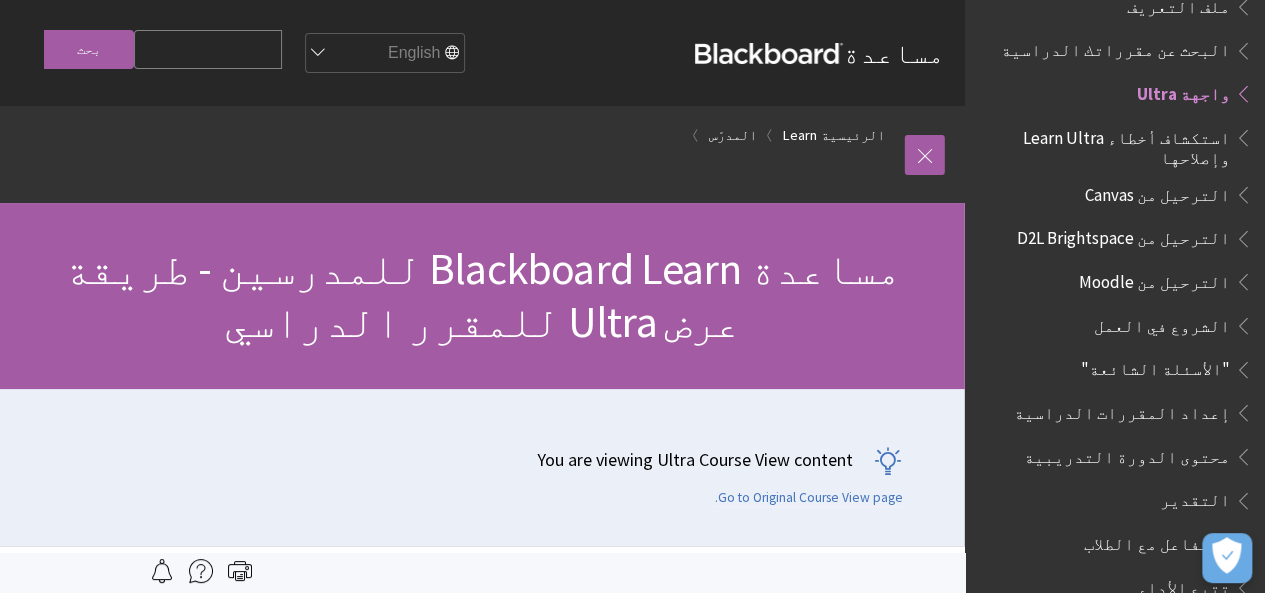 click on "English عربية Català Cymraeg Deutsch Español Suomi Français עברית Italiano 日本語 한국어 Nederlands Norsk (Bokmål) Português, [GEOGRAPHIC_DATA] Русский Svenska Türkçe 简体中文 Français Canadien" at bounding box center [384, 54] 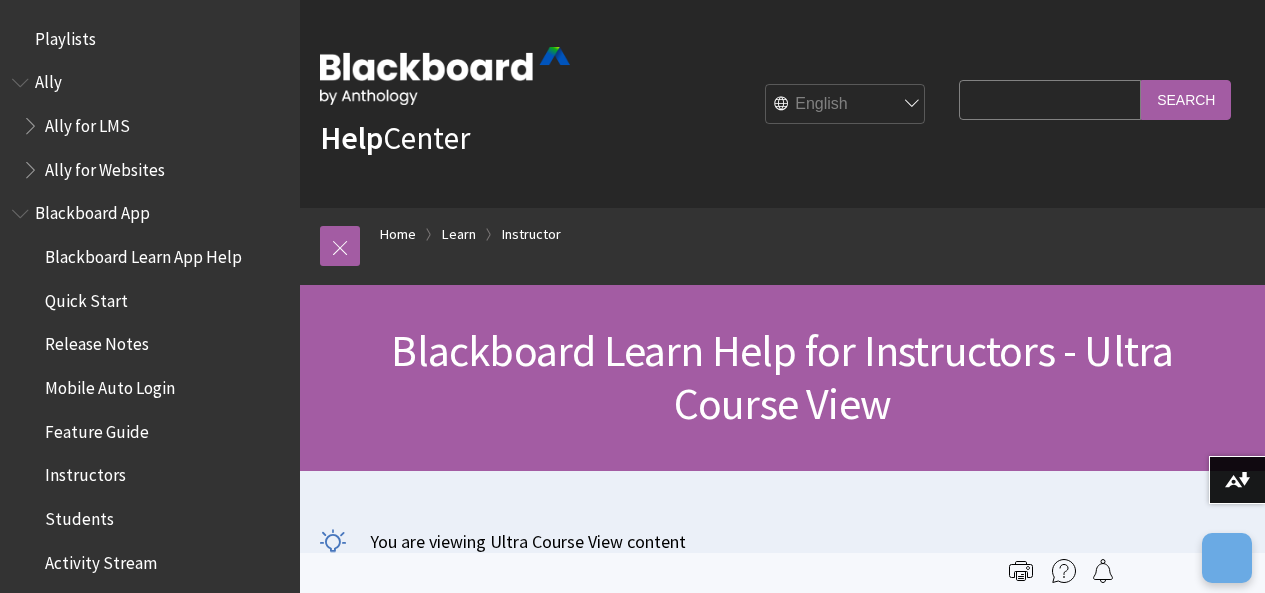 scroll, scrollTop: 0, scrollLeft: 0, axis: both 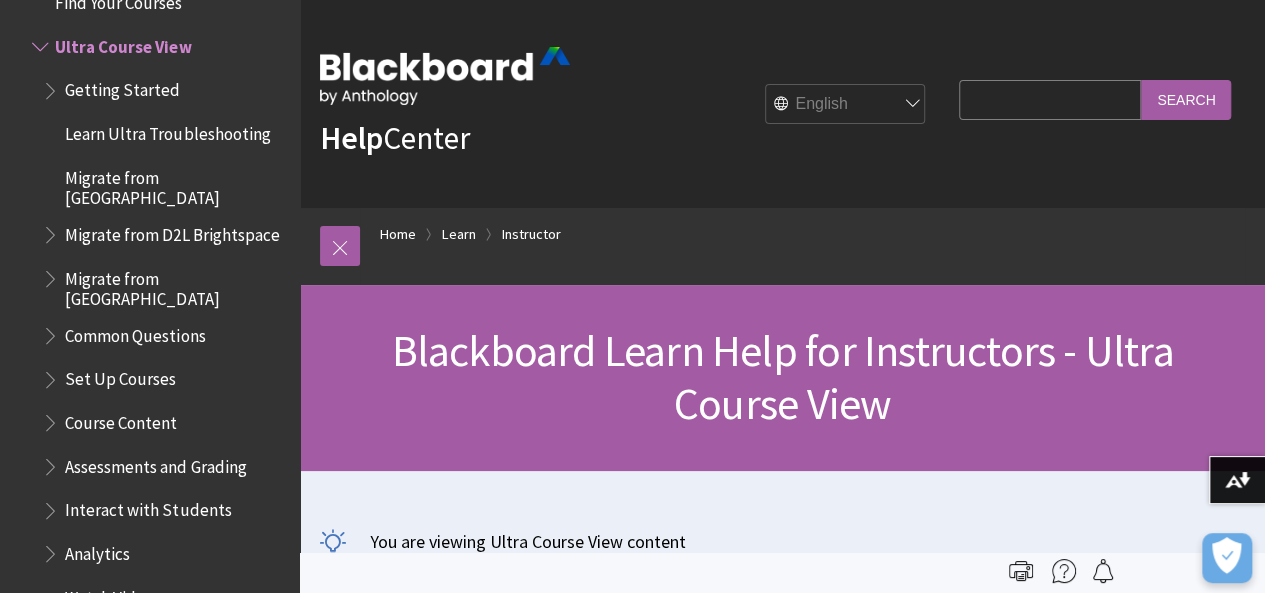 click on "Skip to main content
Help  Center
English عربية Català Cymraeg Deutsch Español Suomi Français עברית Italiano 日本語 한국어 Nederlands Norsk (Bokmål) Português, Brasil Русский Svenska Türkçe 简体中文 Français Canadien
Search Query
Search
Breadcrumb
Home
Learn
Instructor
All Products" at bounding box center (632, 296) 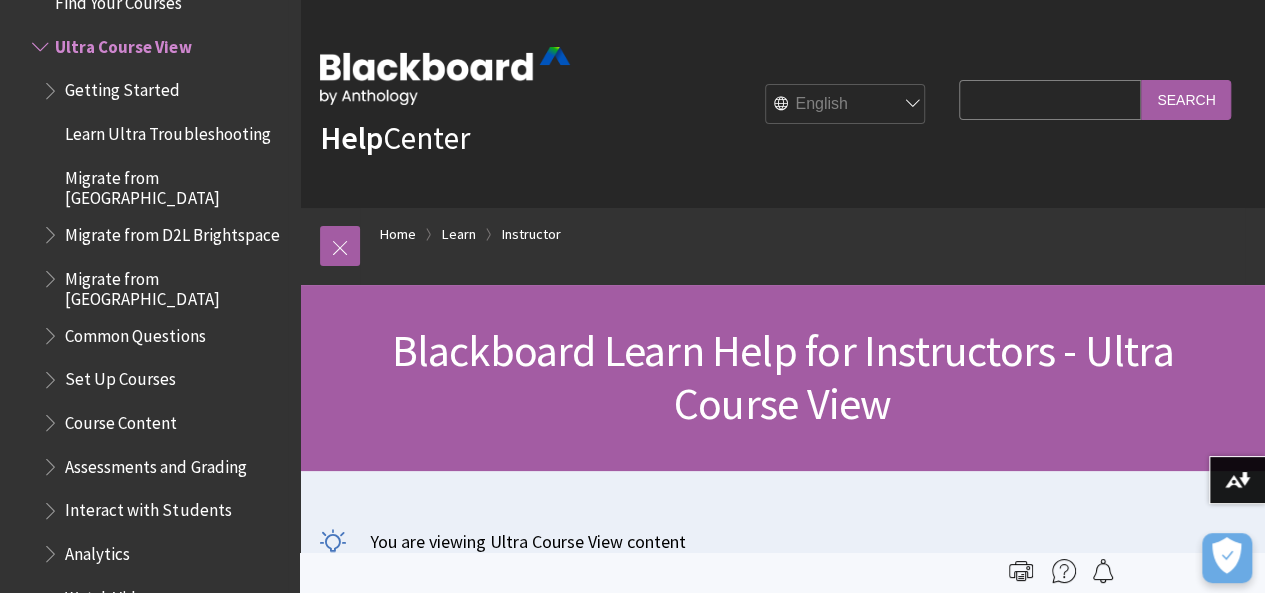 click at bounding box center (52, 86) 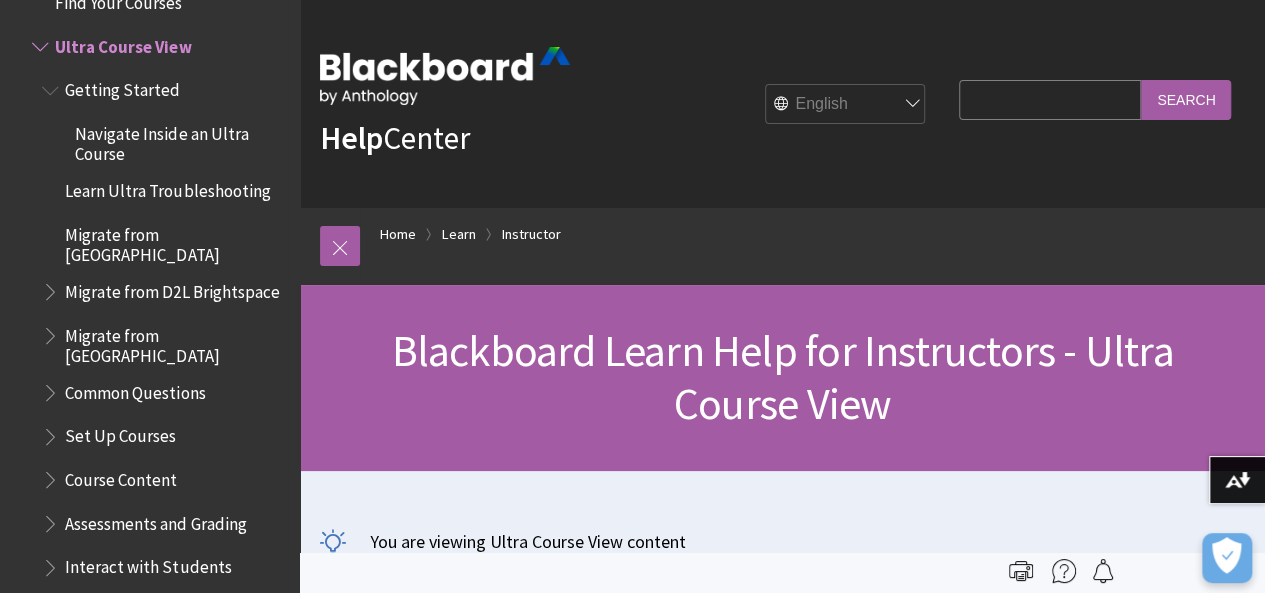 click at bounding box center (52, 86) 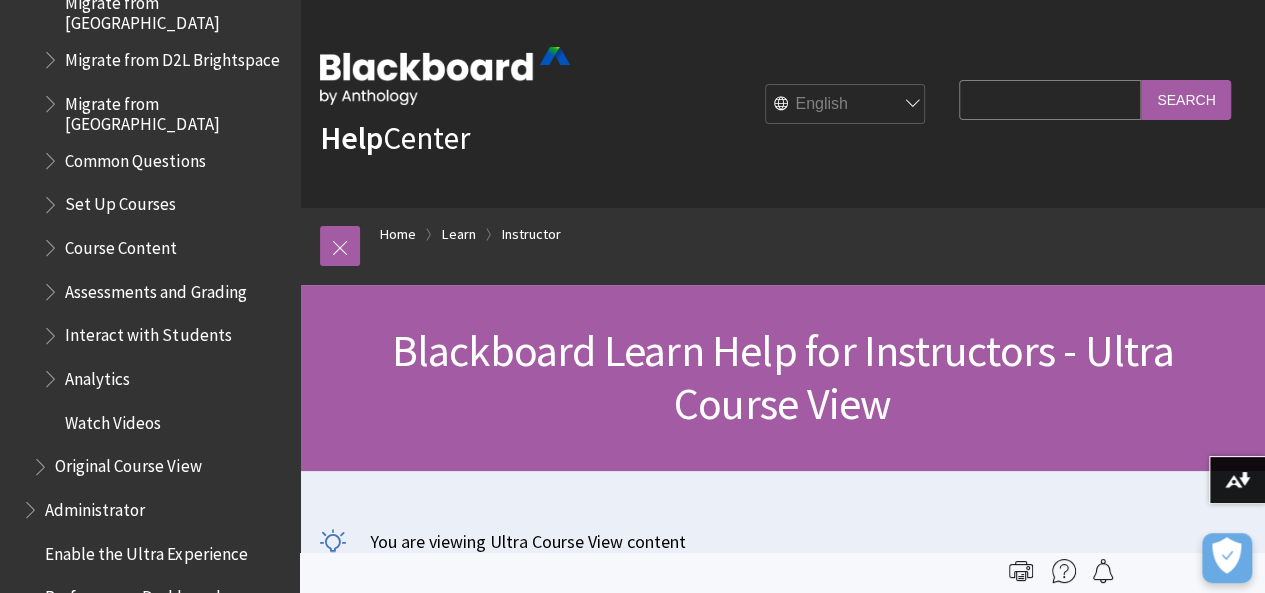 scroll, scrollTop: 2600, scrollLeft: 0, axis: vertical 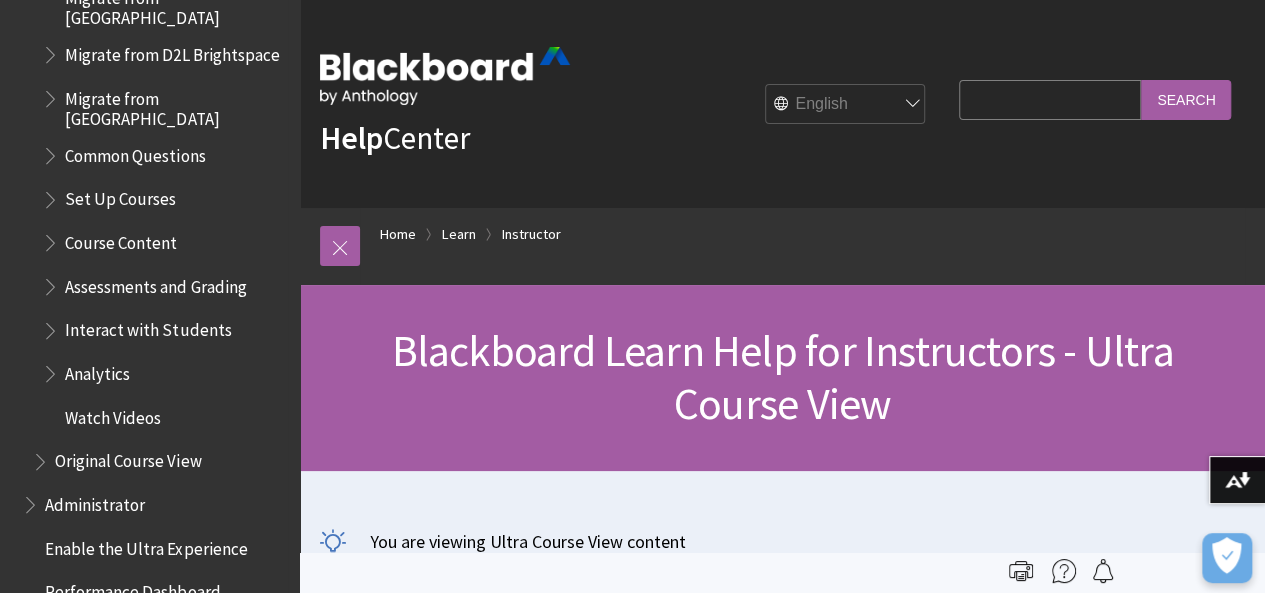 click at bounding box center [52, 282] 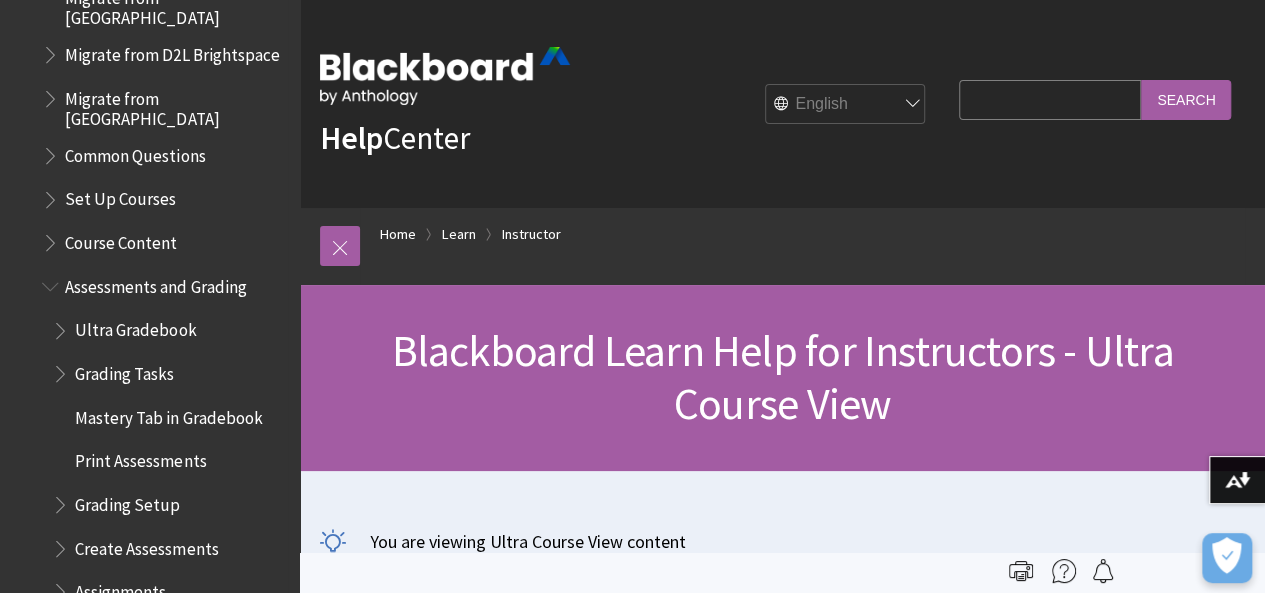 click at bounding box center [62, 326] 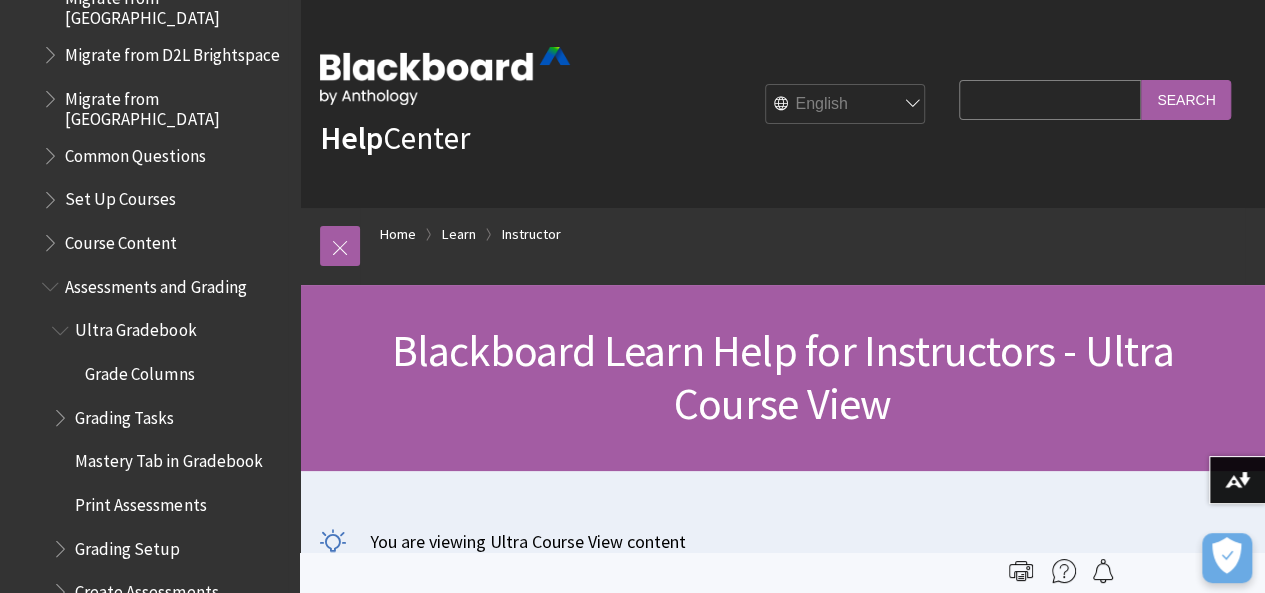 click on "Grade Columns" at bounding box center [139, 370] 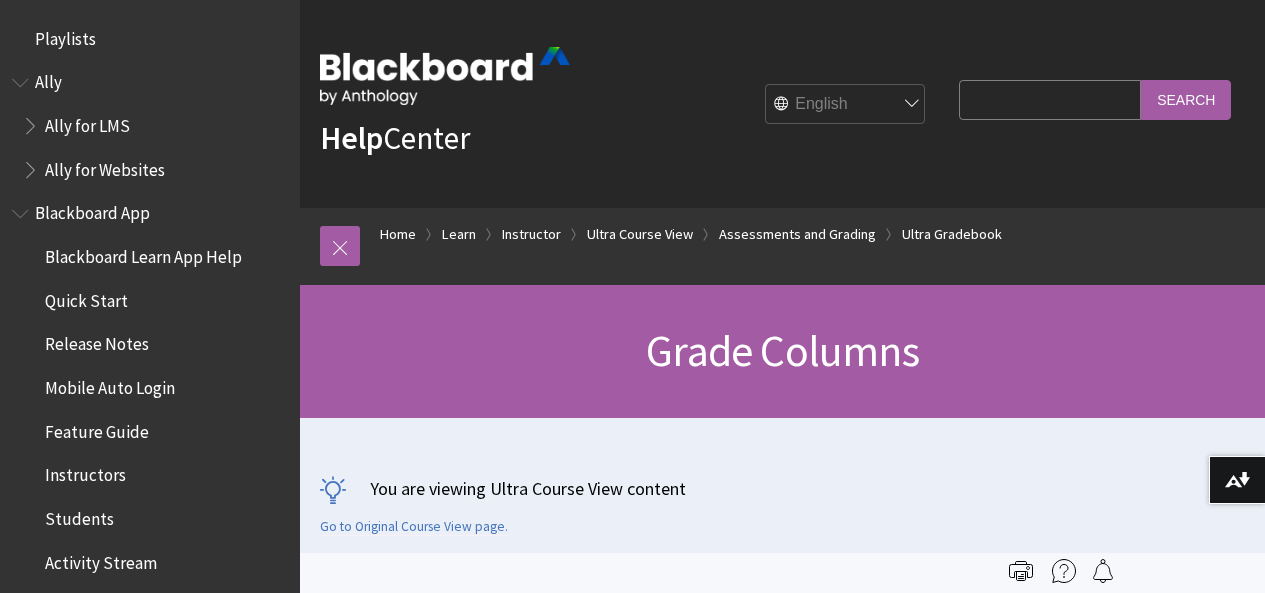 scroll, scrollTop: 0, scrollLeft: 0, axis: both 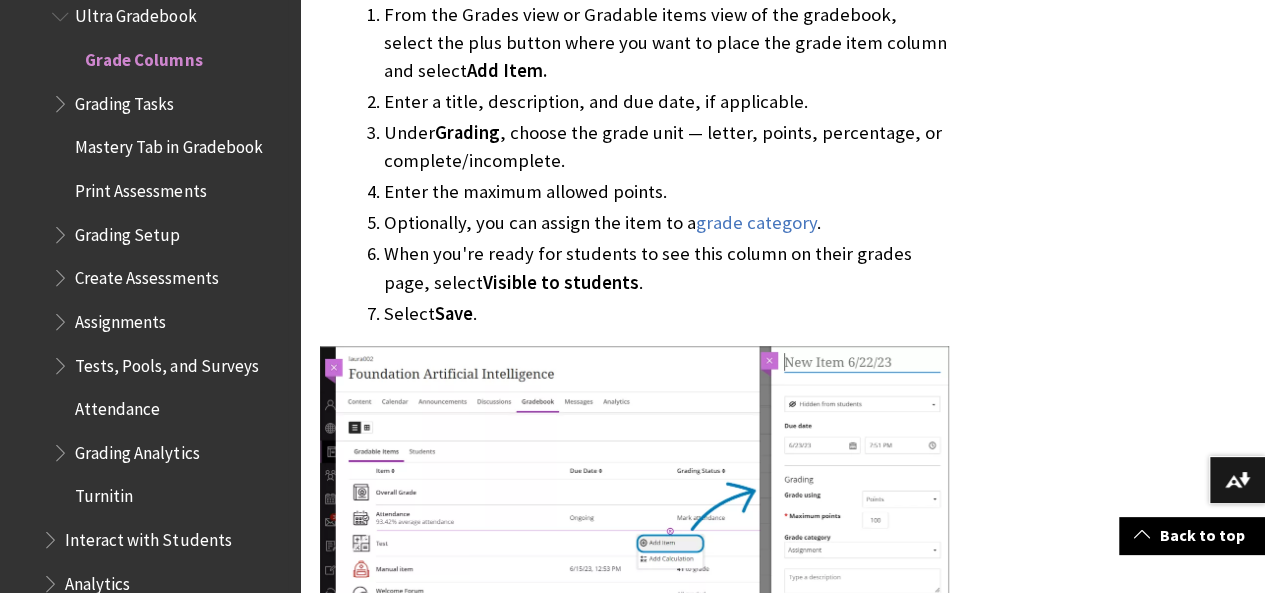 click at bounding box center [62, 99] 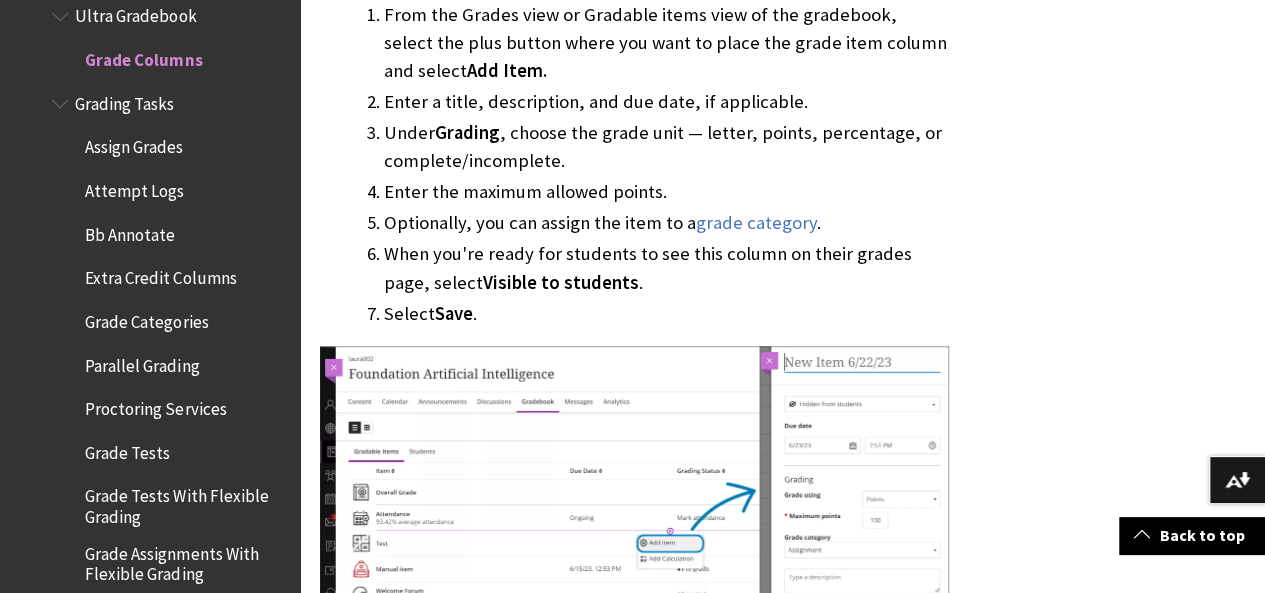 click on "Assign Grades" at bounding box center [134, 144] 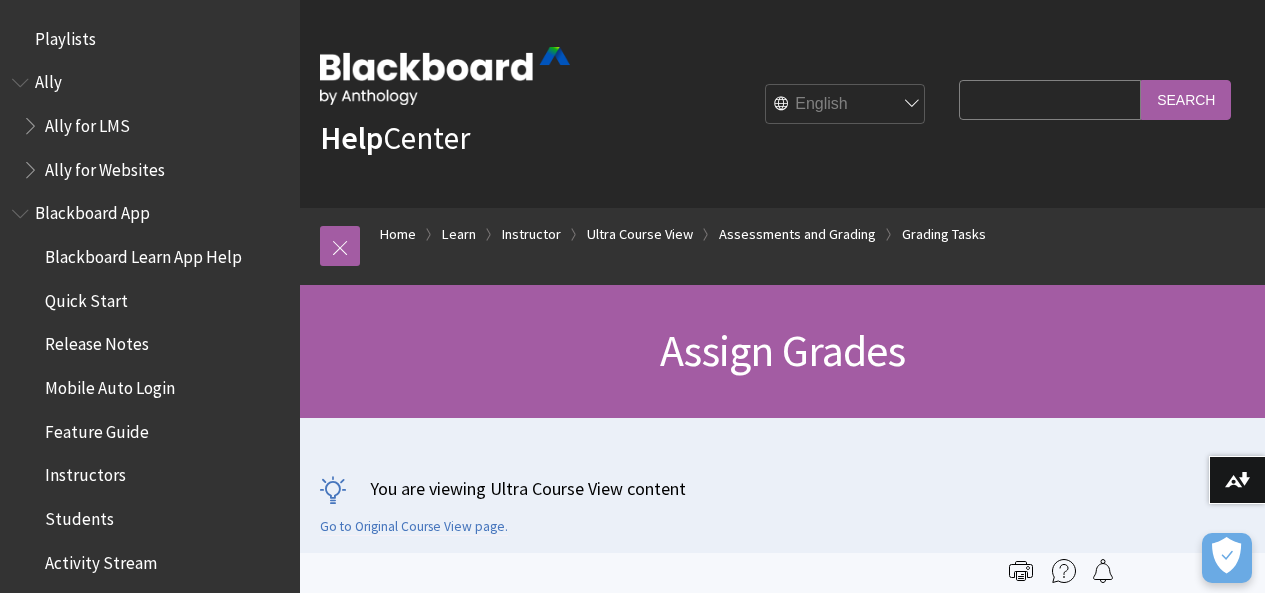 scroll, scrollTop: 0, scrollLeft: 0, axis: both 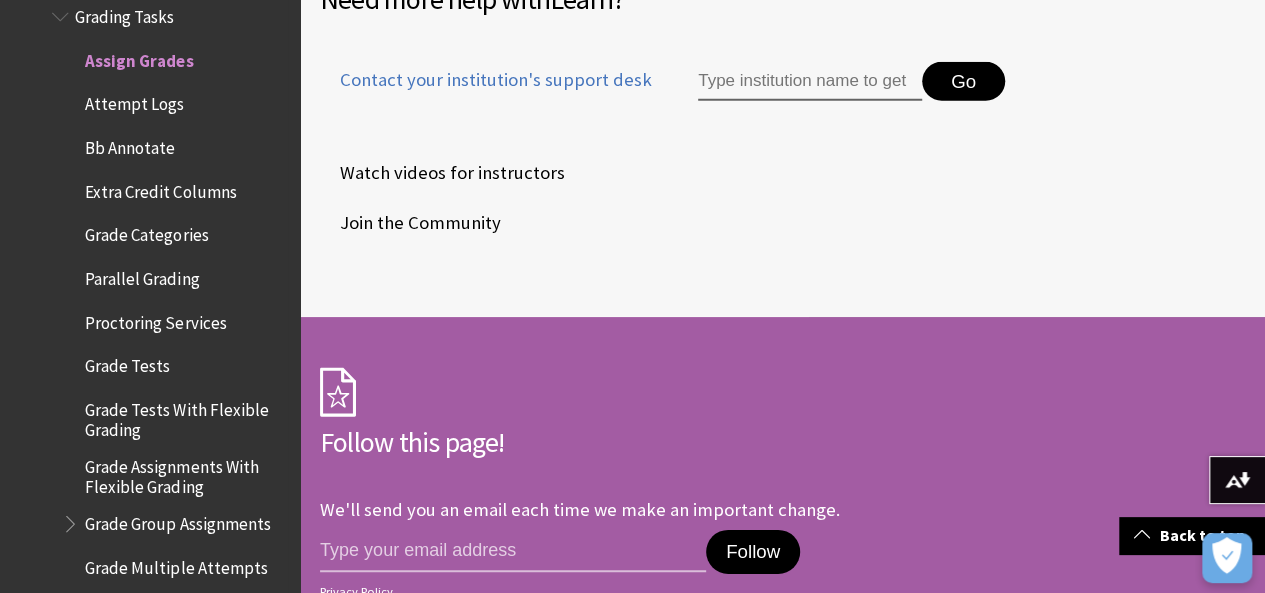 click on "Grade Categories" at bounding box center [146, 231] 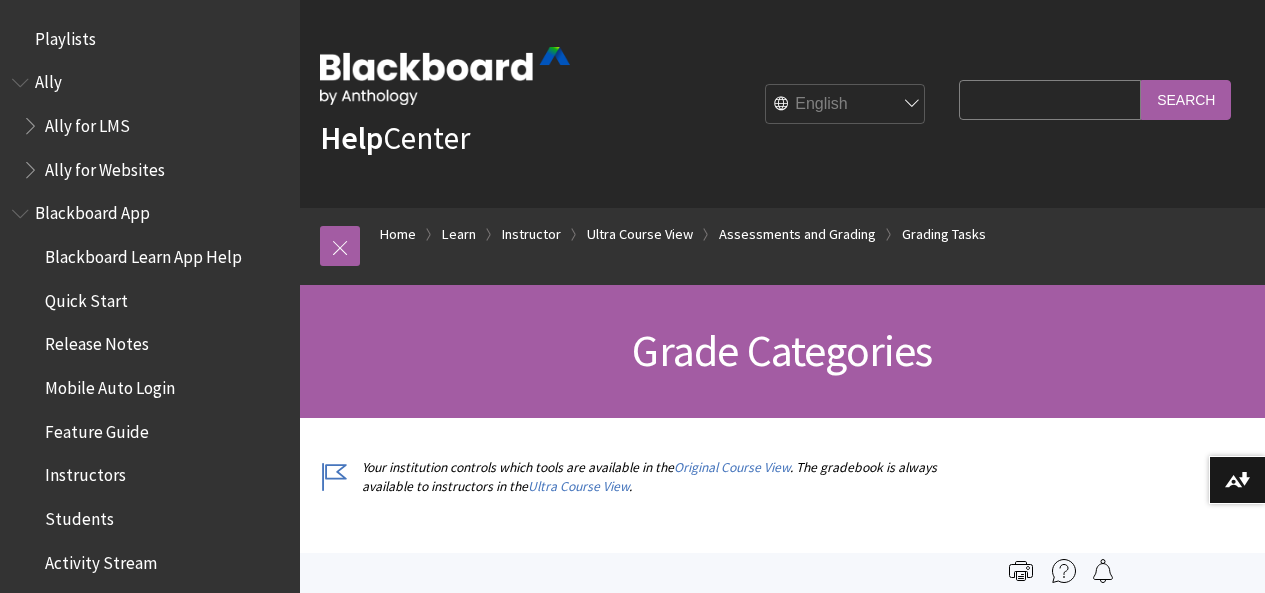 scroll, scrollTop: 0, scrollLeft: 0, axis: both 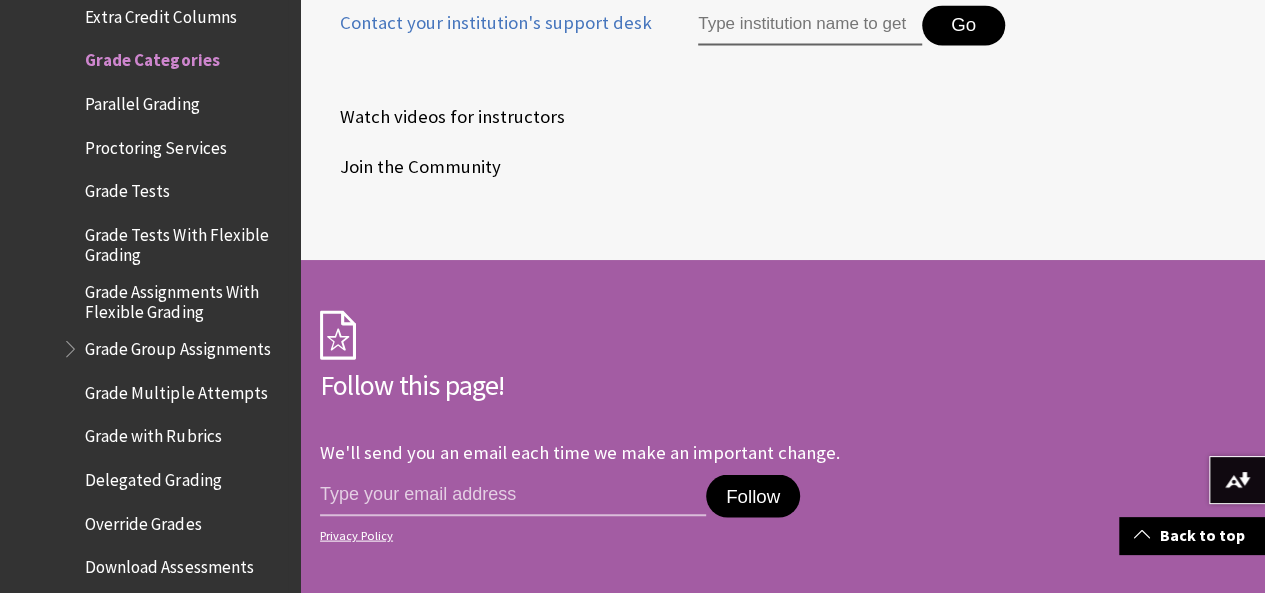 click on "Grade Assignments With Flexible Grading" at bounding box center [185, 298] 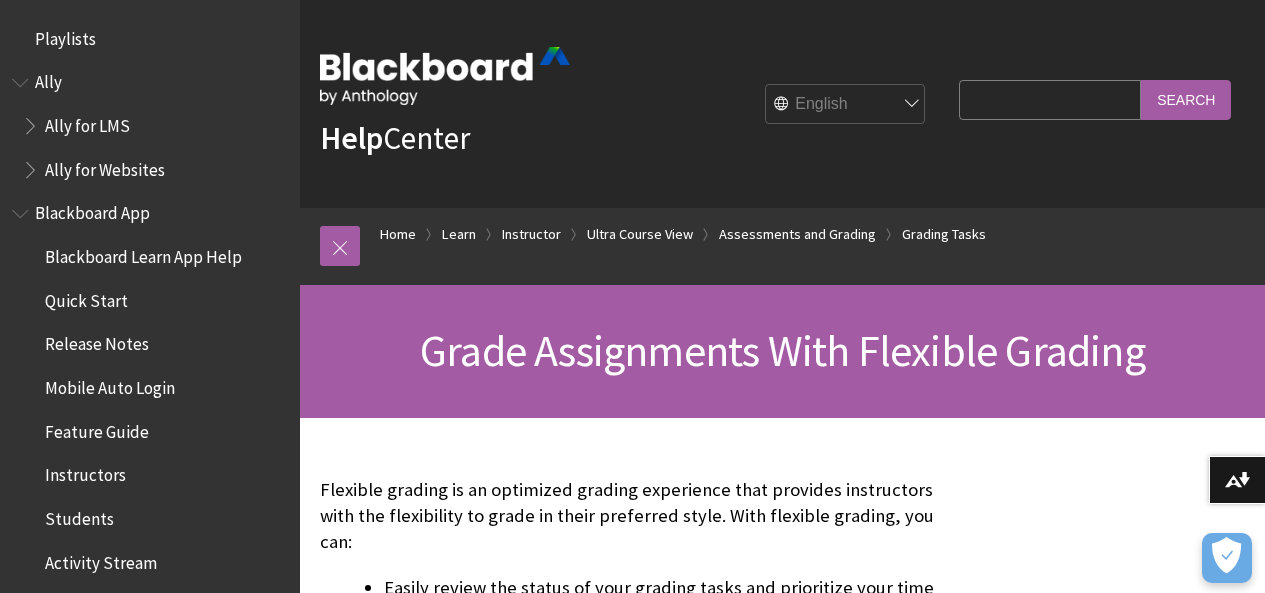scroll, scrollTop: 1664, scrollLeft: 0, axis: vertical 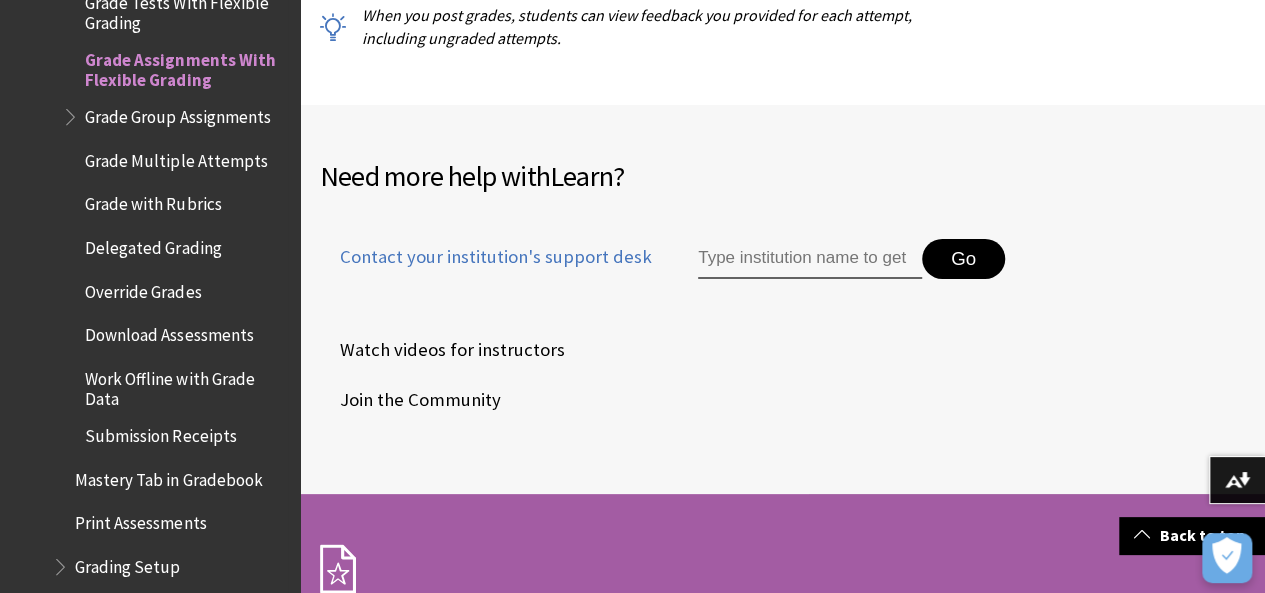 click on "Grade Group Assignments" at bounding box center (175, 117) 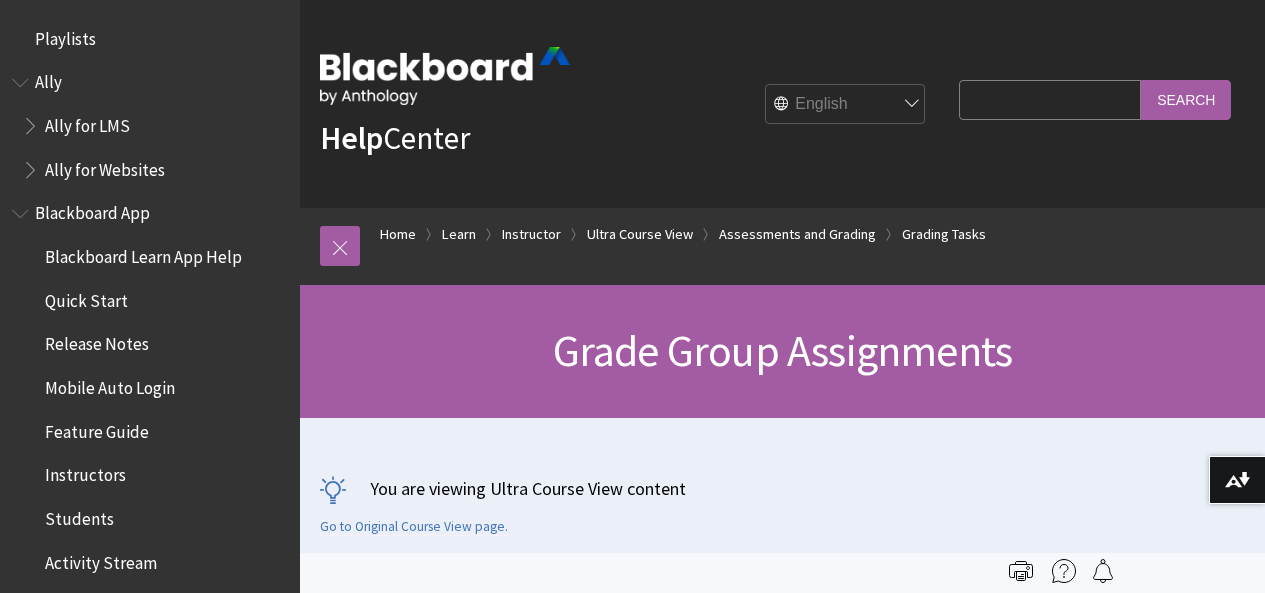 scroll, scrollTop: 0, scrollLeft: 0, axis: both 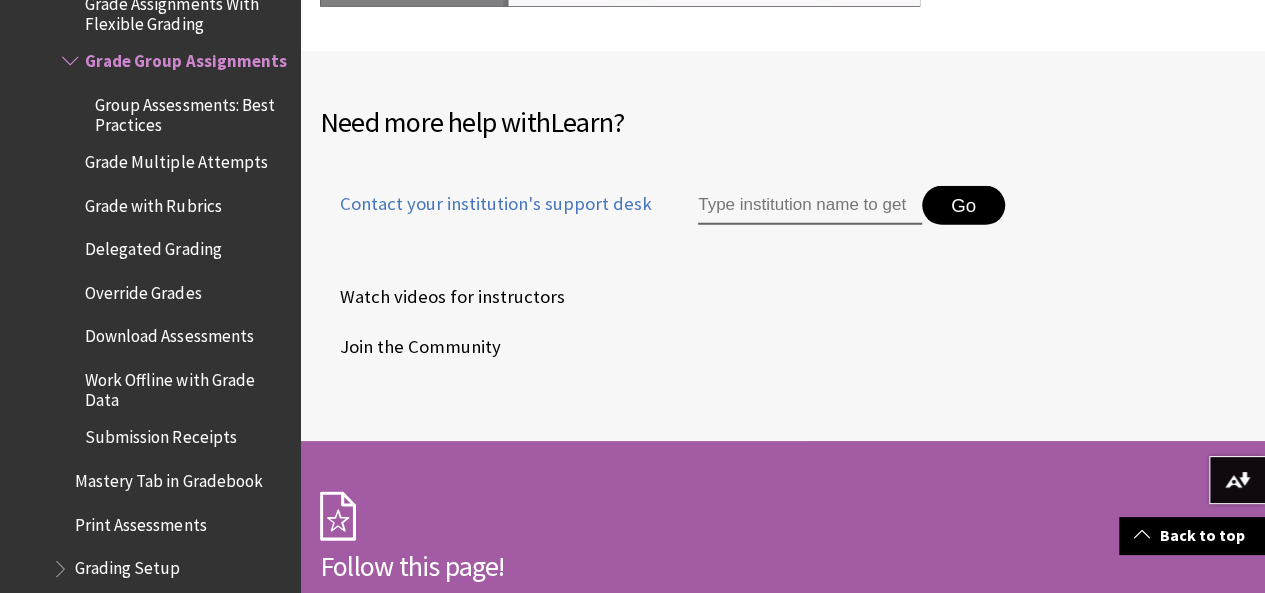 drag, startPoint x: 284, startPoint y: 410, endPoint x: 284, endPoint y: 443, distance: 33 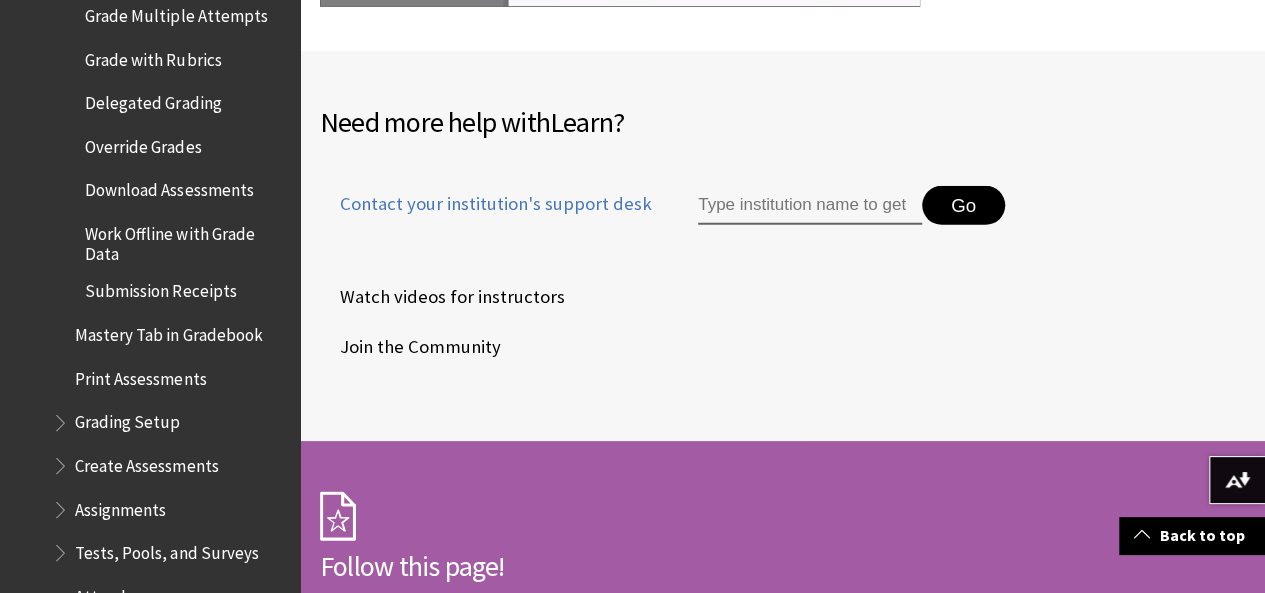 scroll, scrollTop: 3572, scrollLeft: 0, axis: vertical 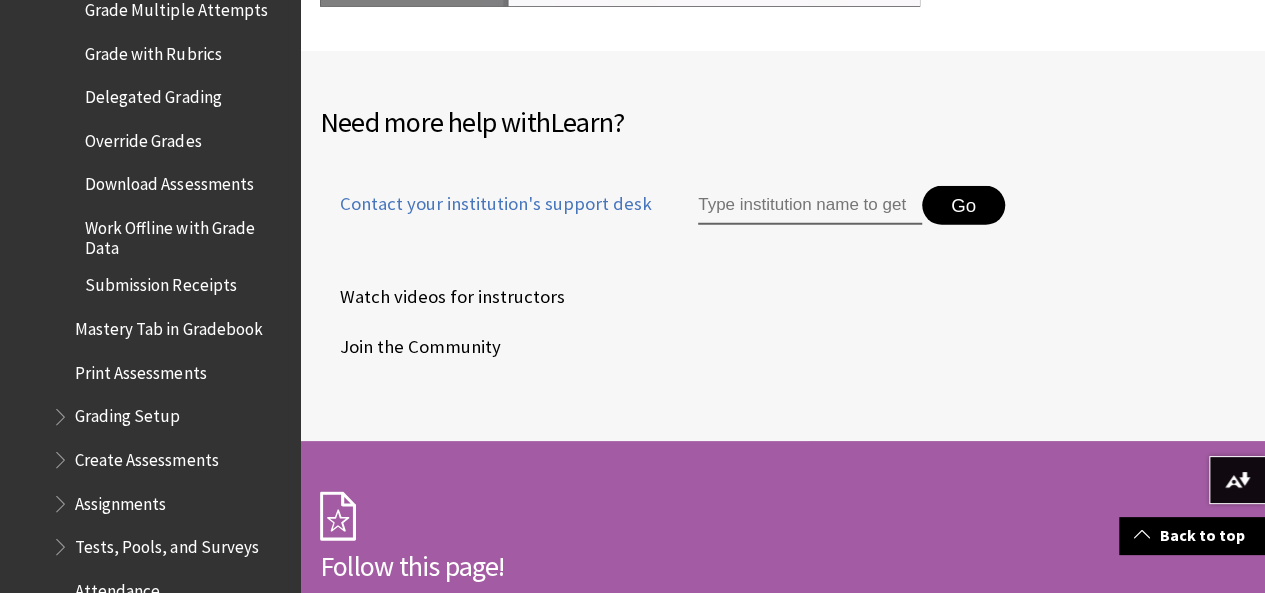 click on "Submission Receipts" at bounding box center (175, 286) 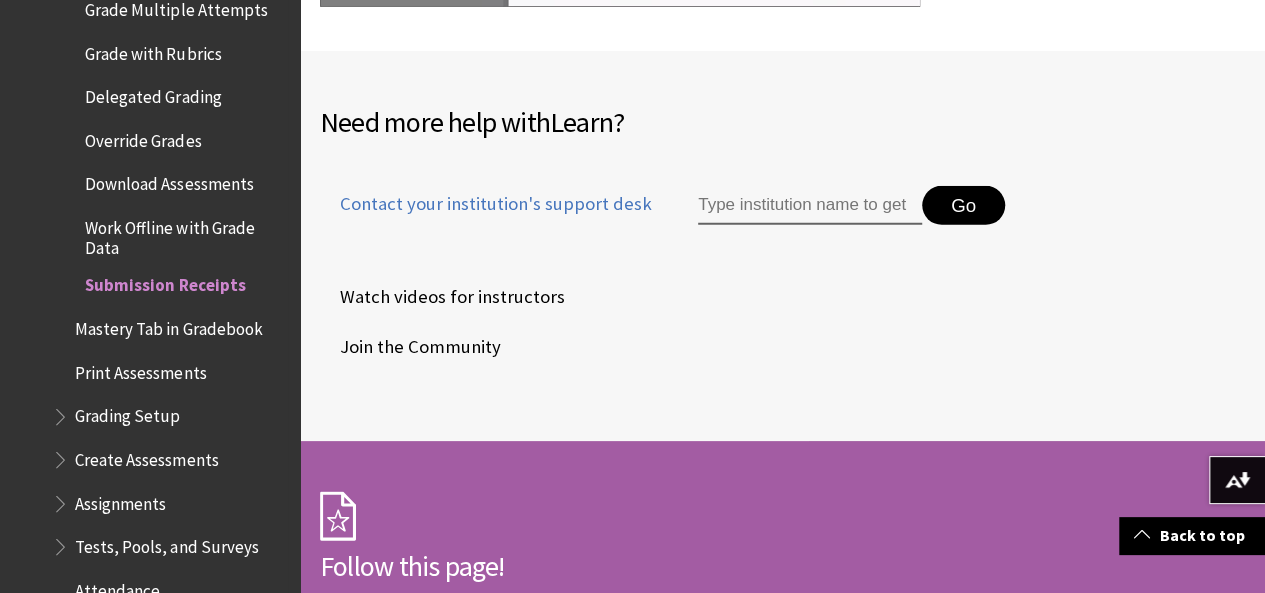scroll, scrollTop: 3558, scrollLeft: 0, axis: vertical 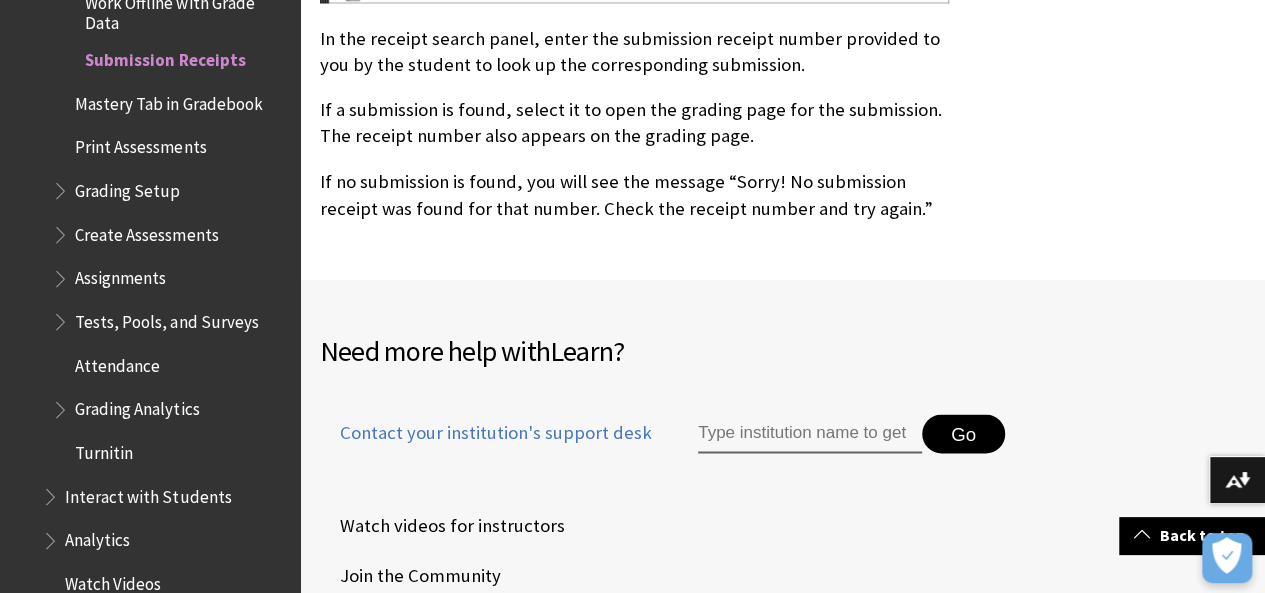 click on "Mastery Tab in Gradebook" at bounding box center [168, 100] 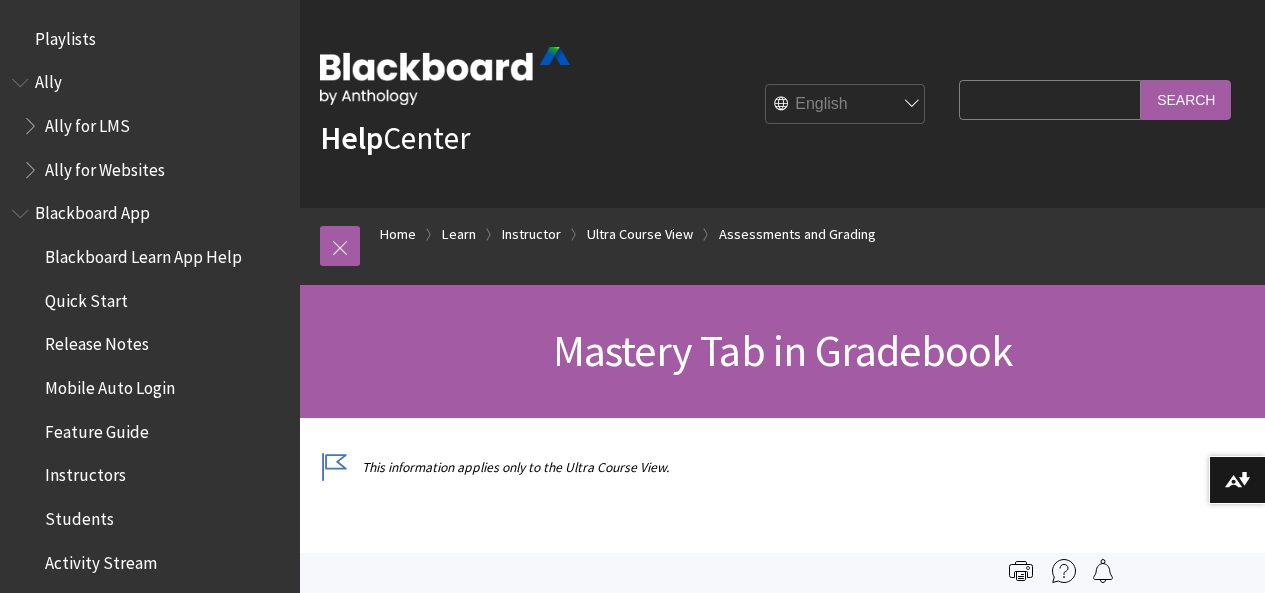 scroll, scrollTop: 0, scrollLeft: 0, axis: both 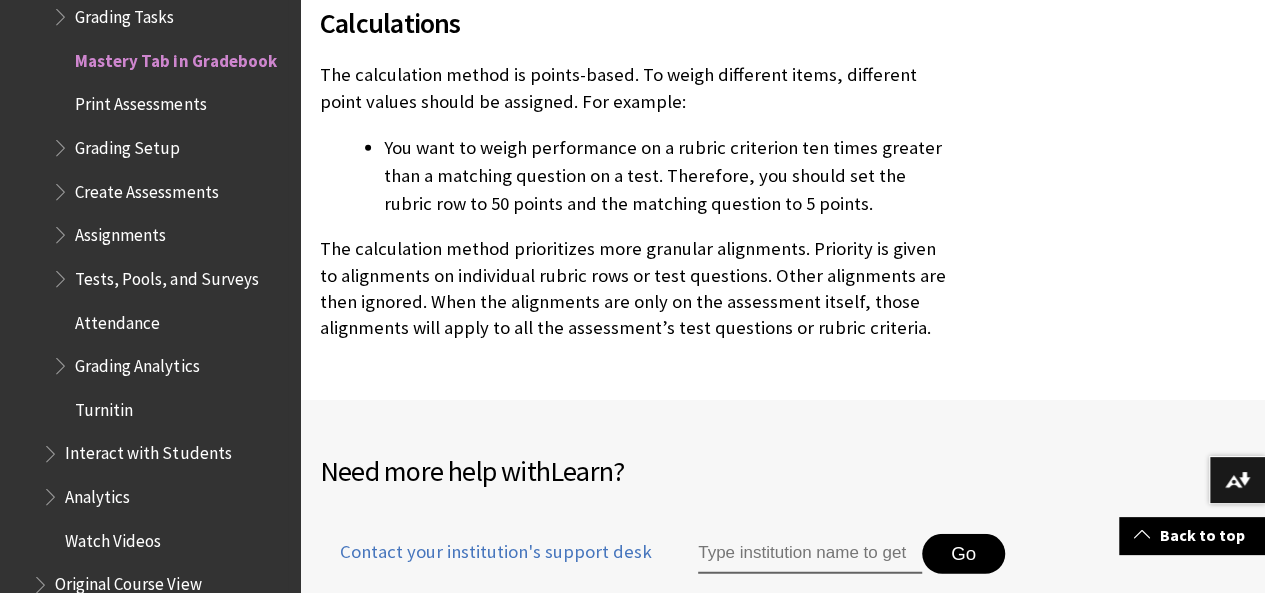 click on "Grading Setup" at bounding box center [170, 148] 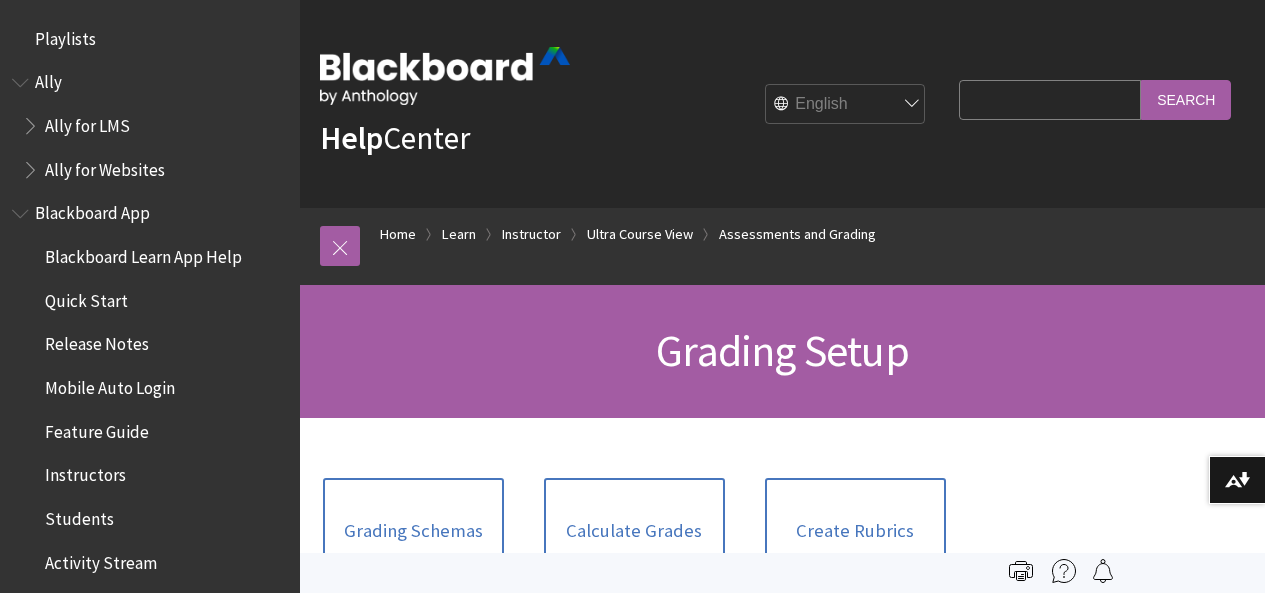 scroll, scrollTop: 0, scrollLeft: 0, axis: both 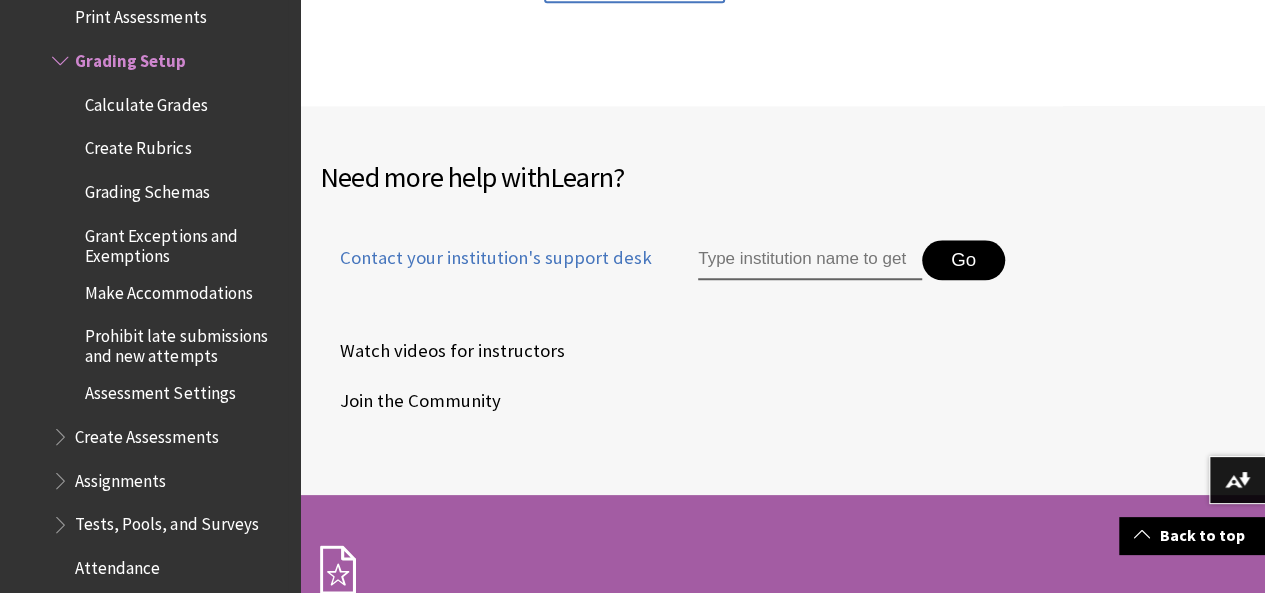 click at bounding box center [62, 476] 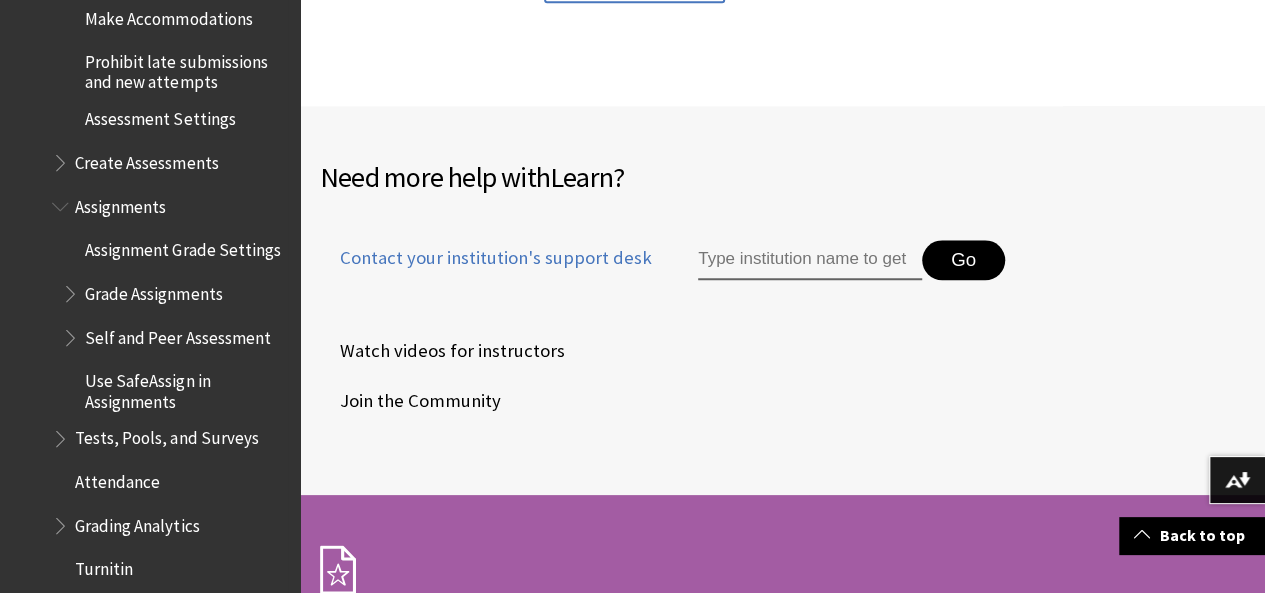 scroll, scrollTop: 3359, scrollLeft: 0, axis: vertical 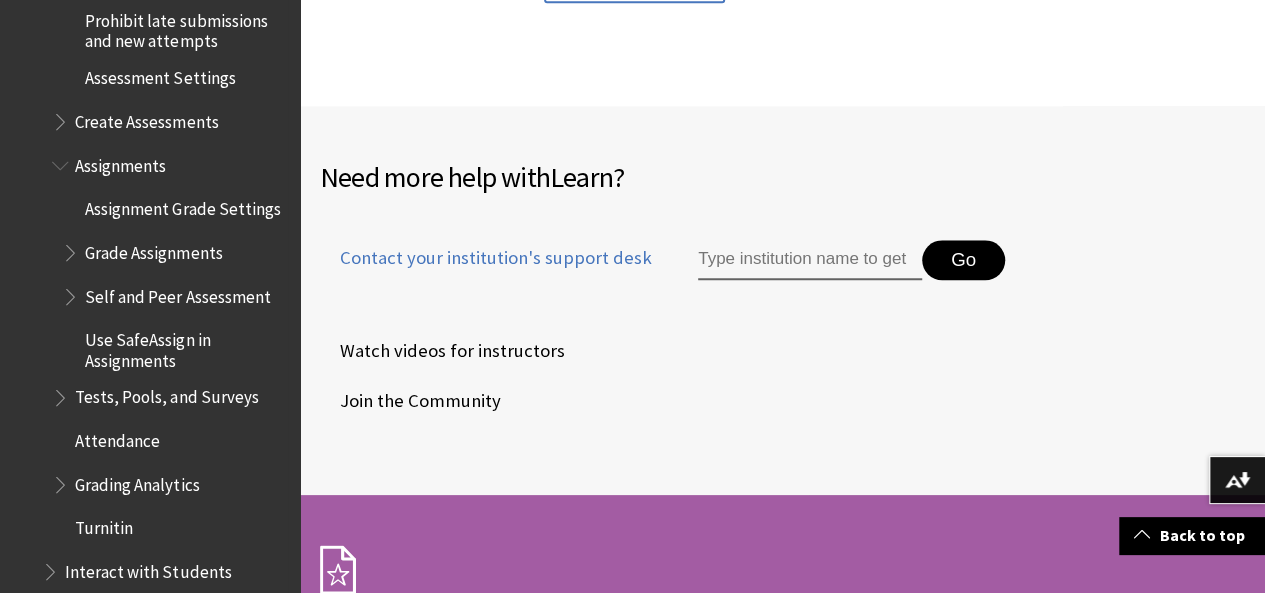 click on "Assignment Grade Settings" at bounding box center [182, 206] 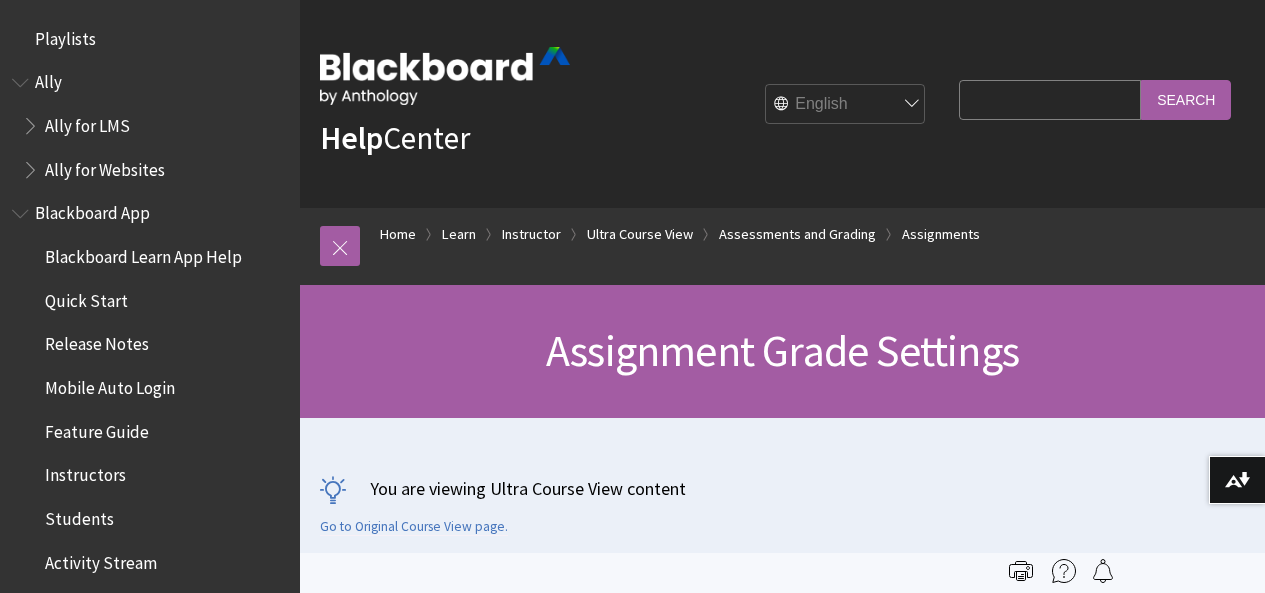 scroll, scrollTop: 0, scrollLeft: 0, axis: both 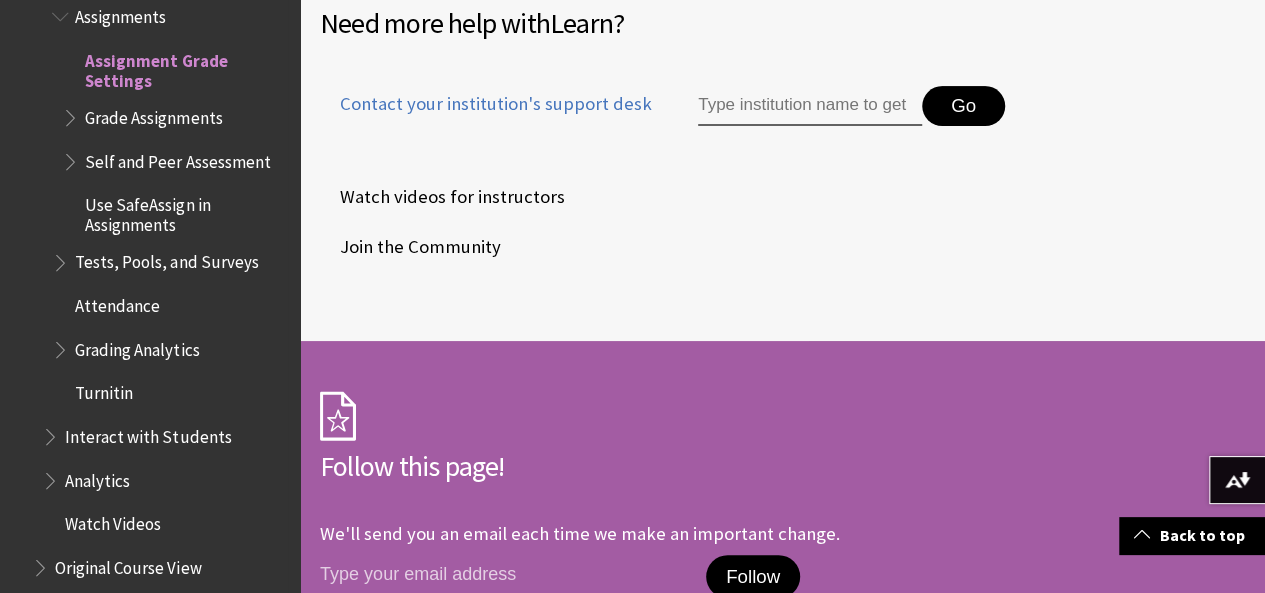 click at bounding box center [72, 113] 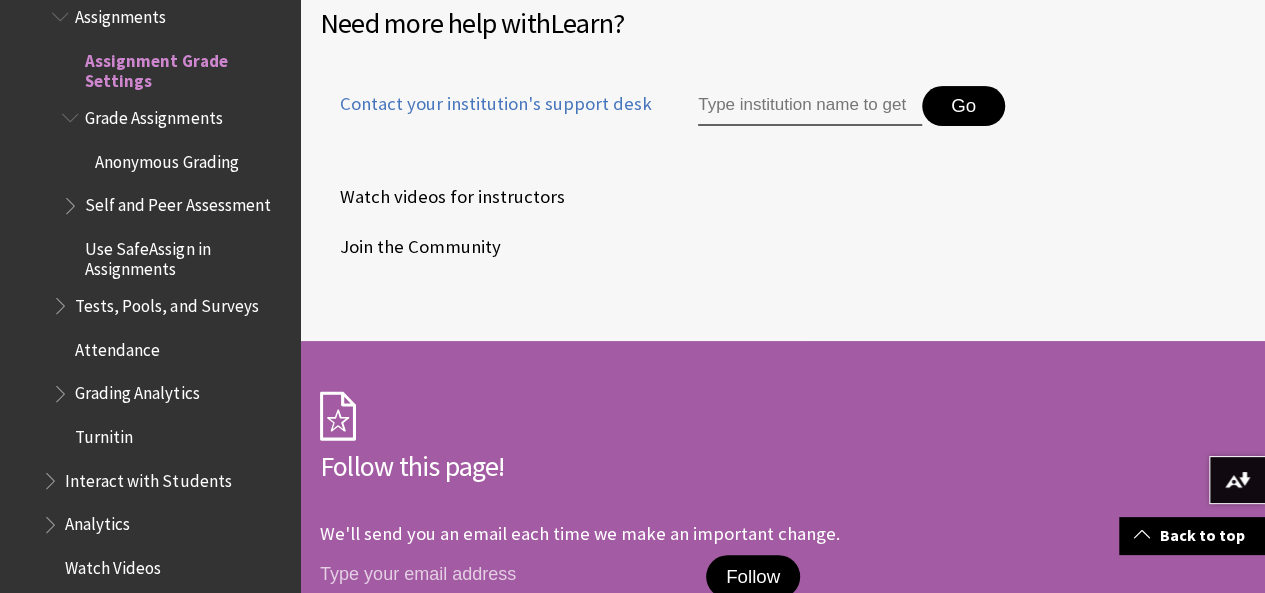 click at bounding box center (72, 201) 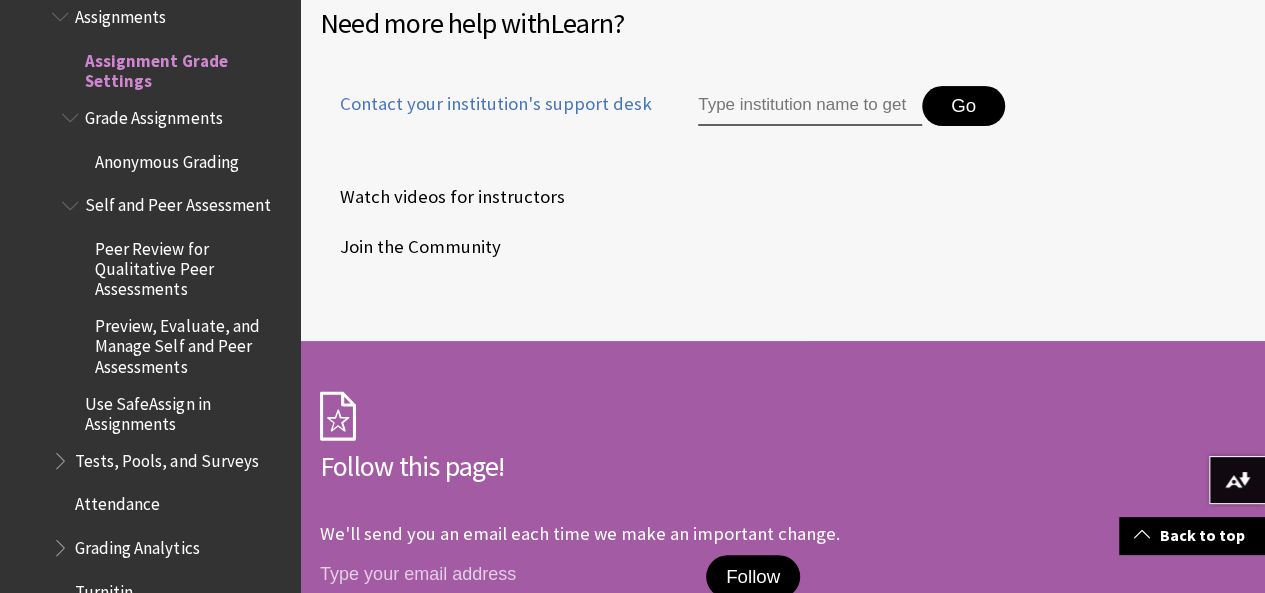 click on "Use SafeAssign in Assignments" at bounding box center [185, 410] 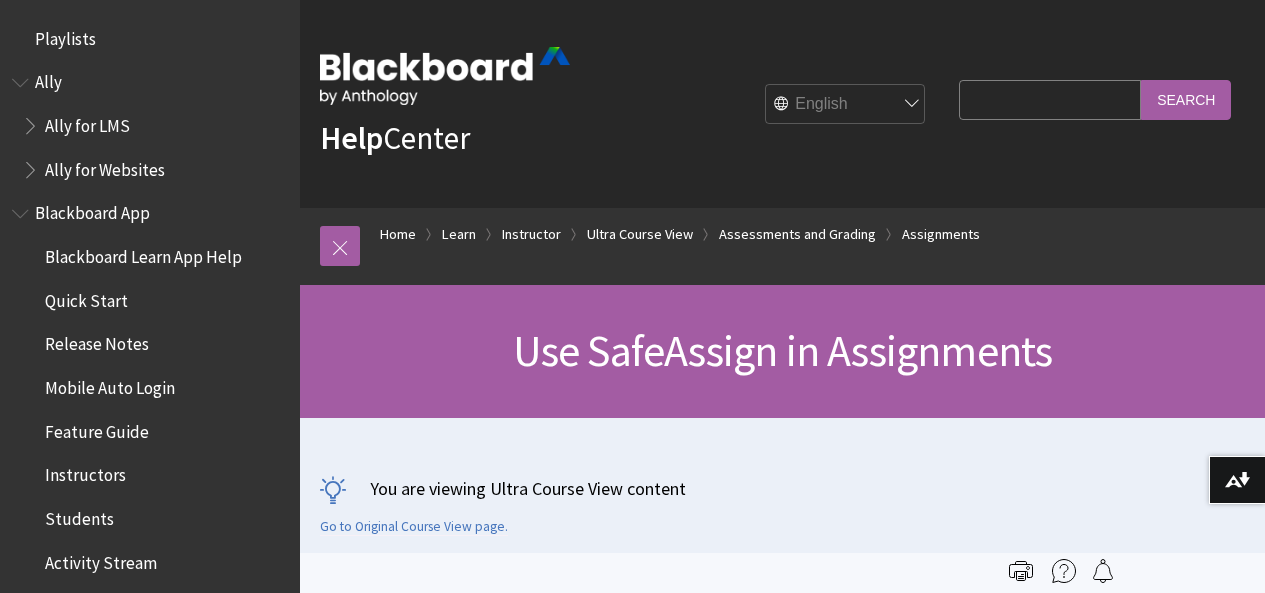 scroll, scrollTop: 0, scrollLeft: 0, axis: both 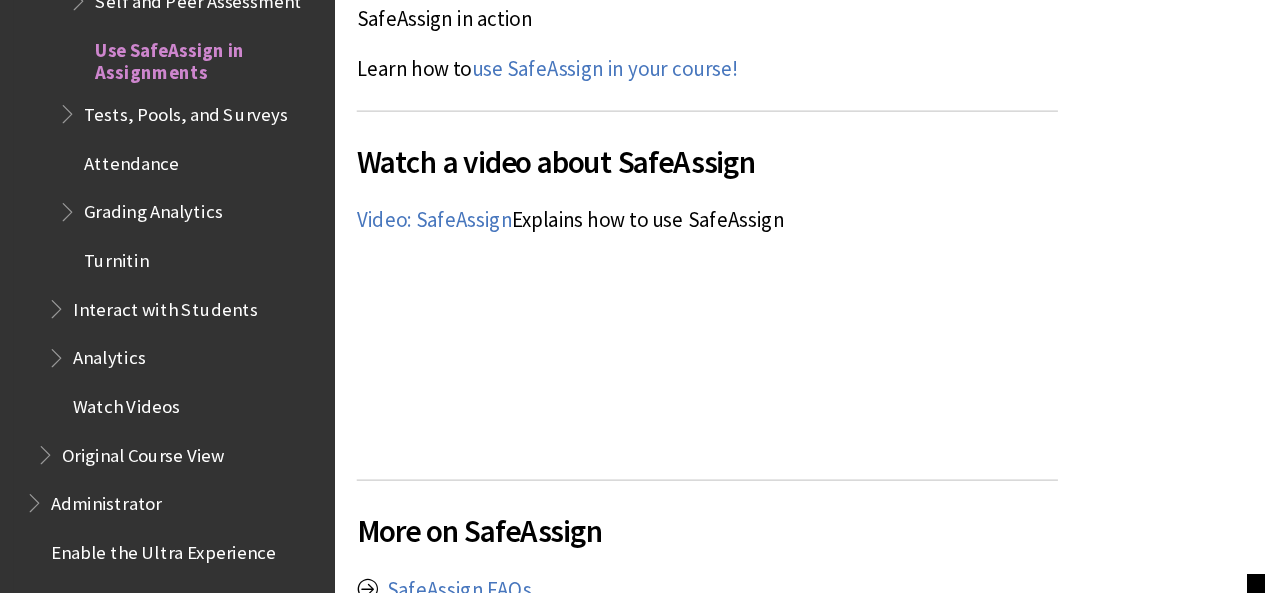 click at bounding box center (62, 99) 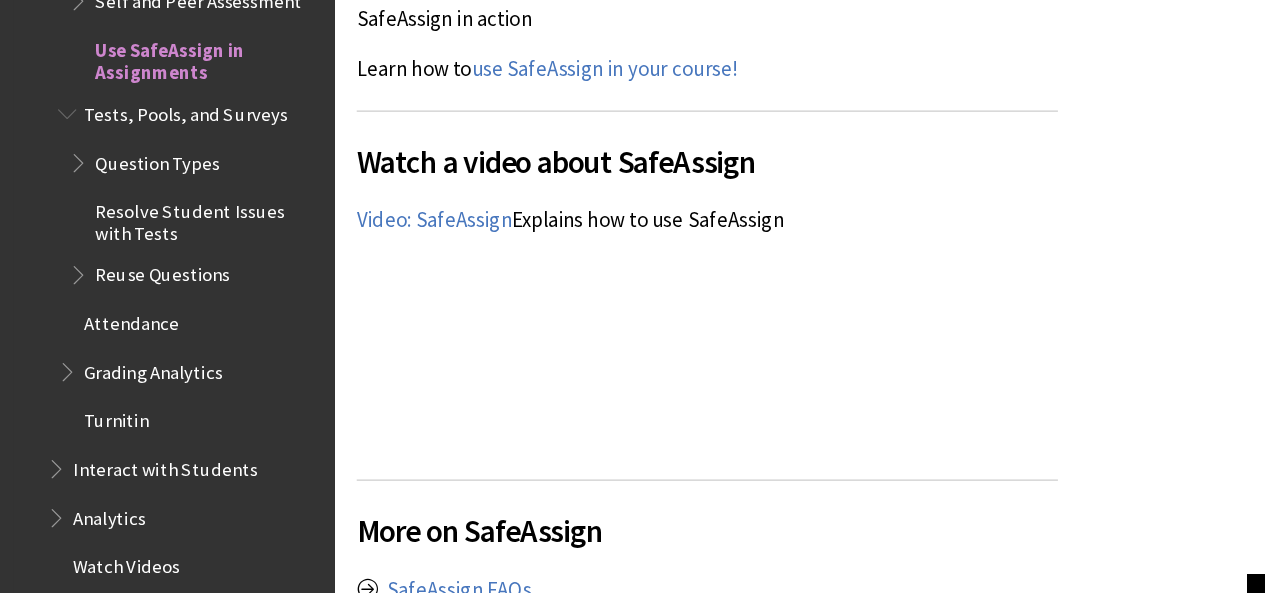 click on "Grading Analytics" at bounding box center (137, 332) 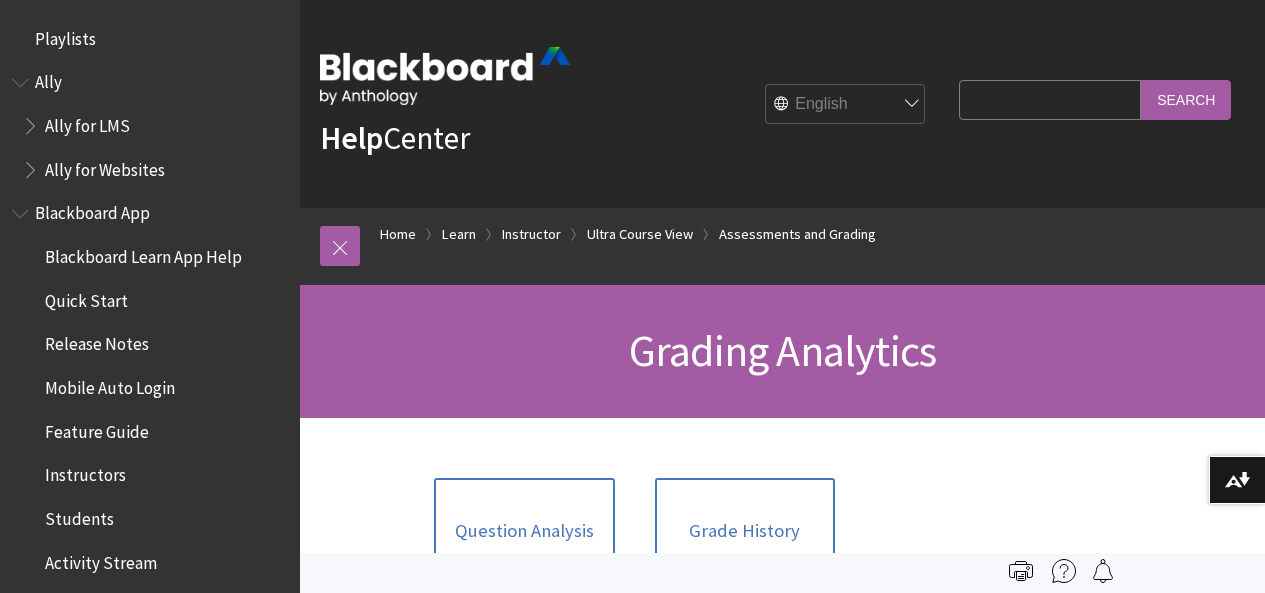 scroll, scrollTop: 0, scrollLeft: 0, axis: both 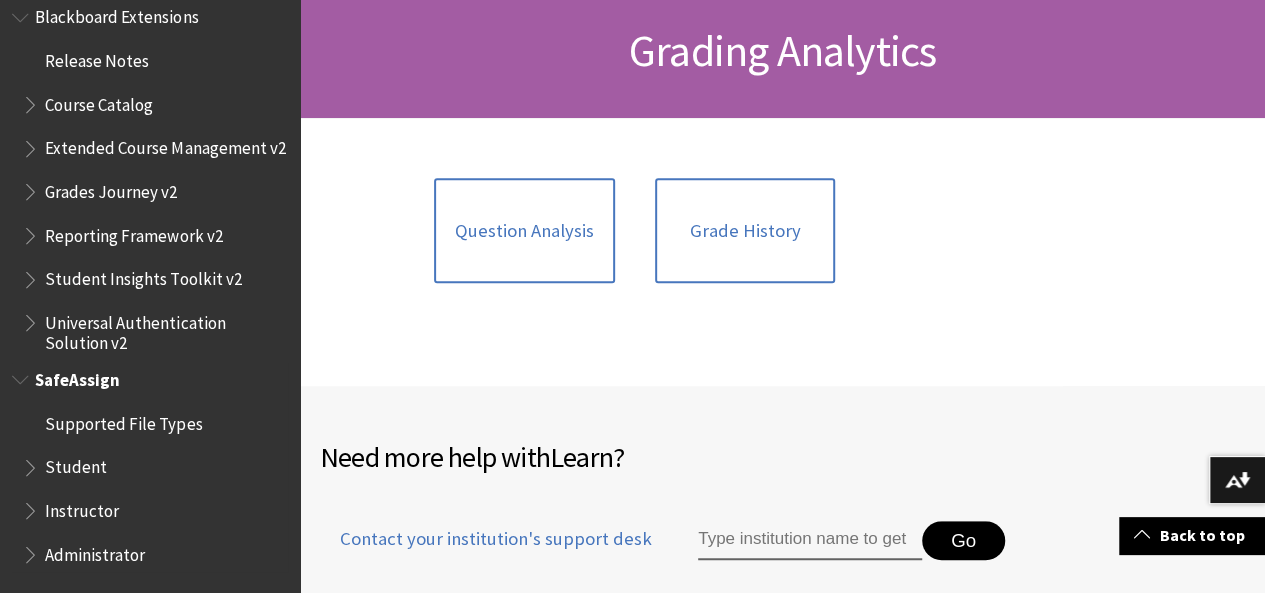 click at bounding box center [22, 375] 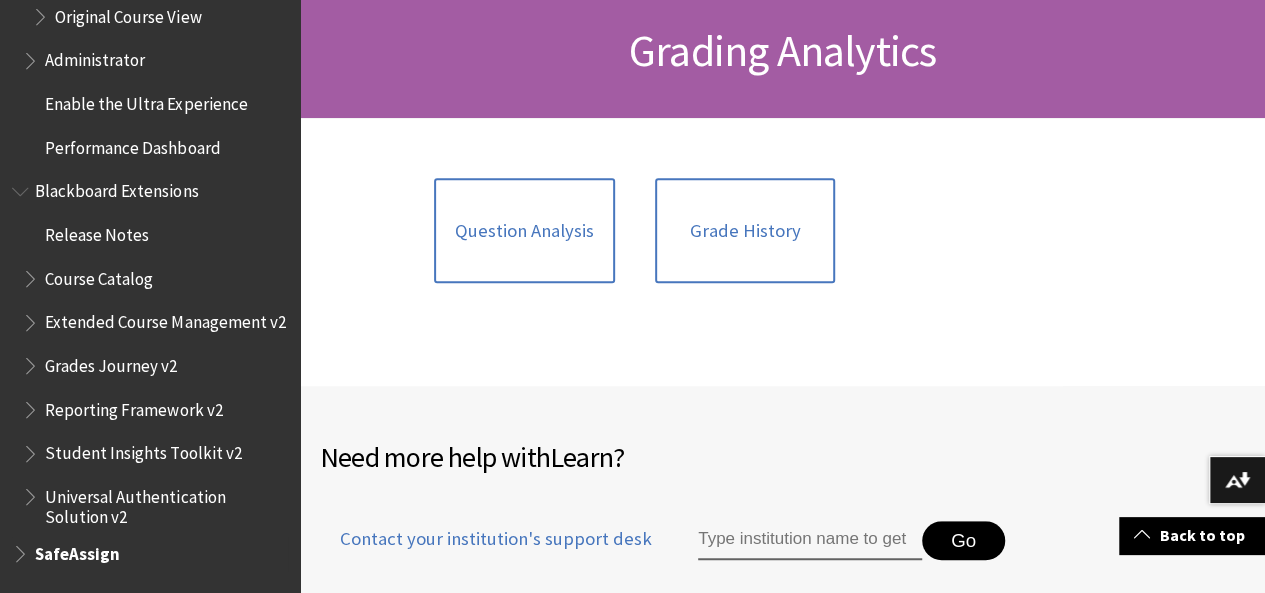 scroll, scrollTop: 3612, scrollLeft: 0, axis: vertical 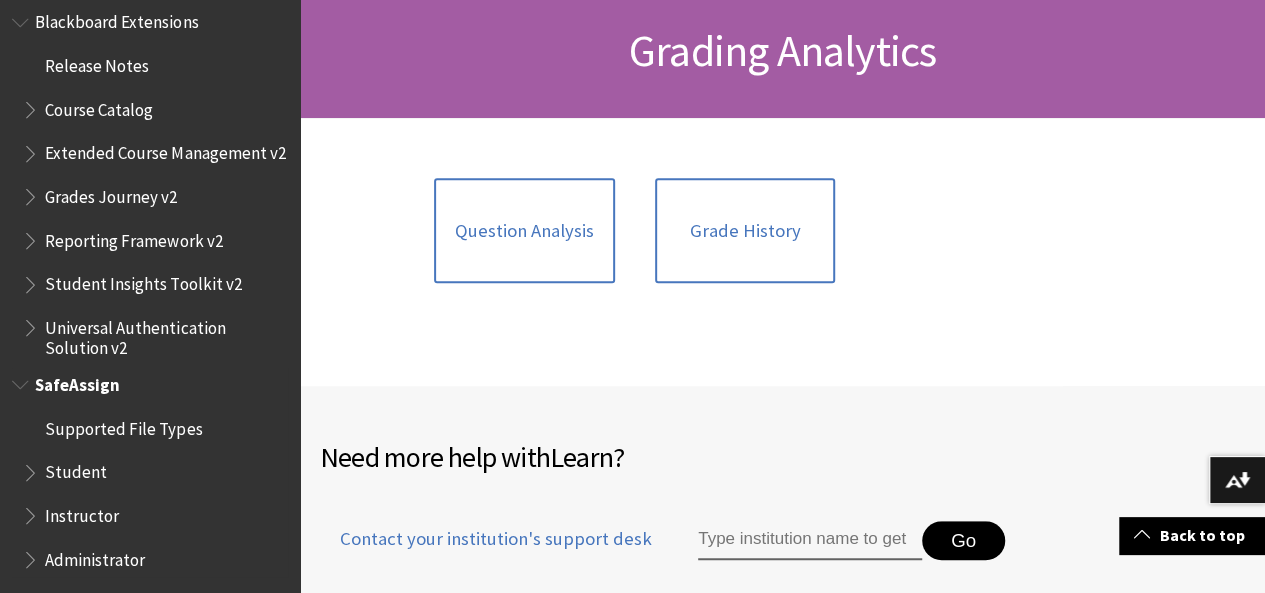 click on "Supported File Types" at bounding box center (123, 425) 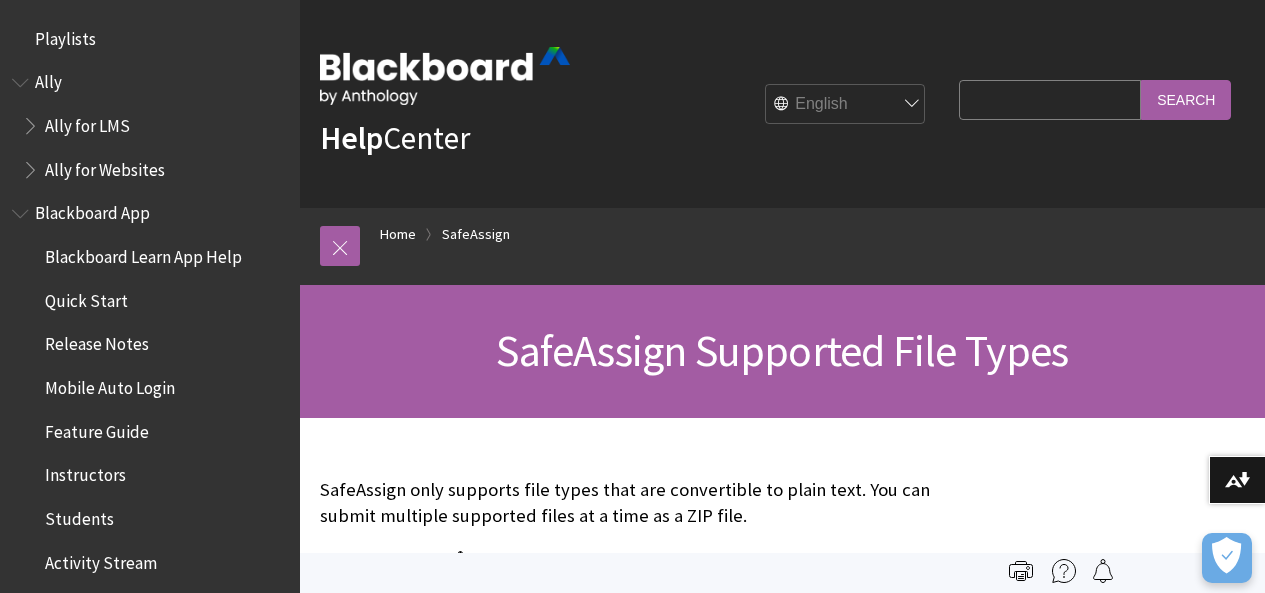 scroll, scrollTop: 0, scrollLeft: 0, axis: both 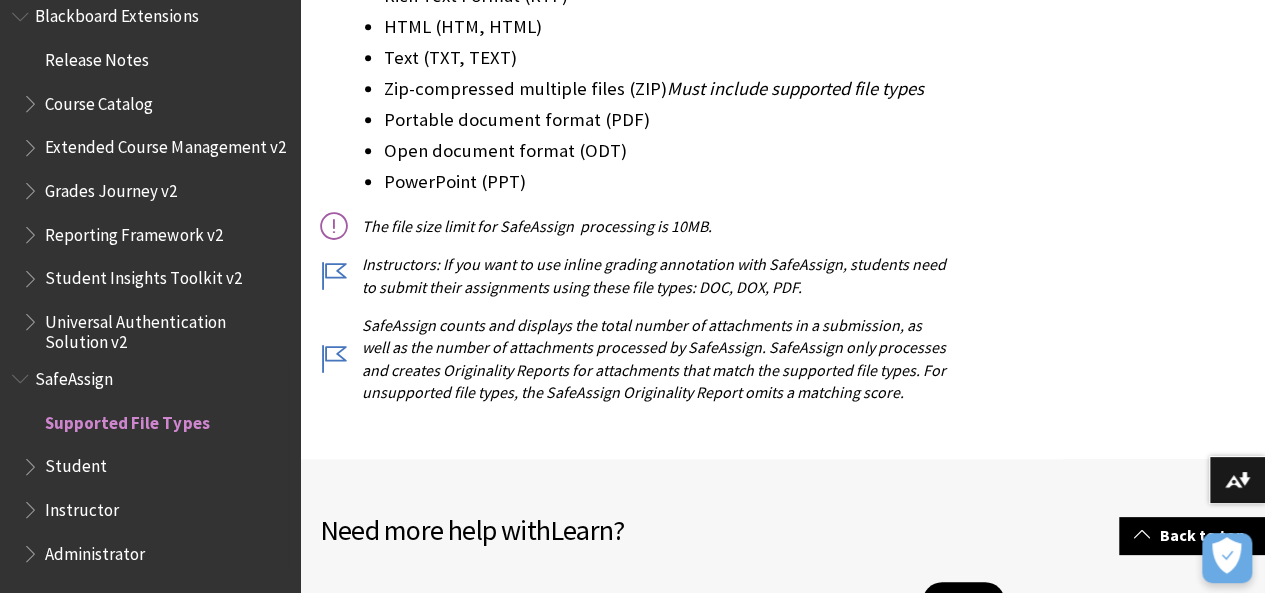 click at bounding box center [32, 462] 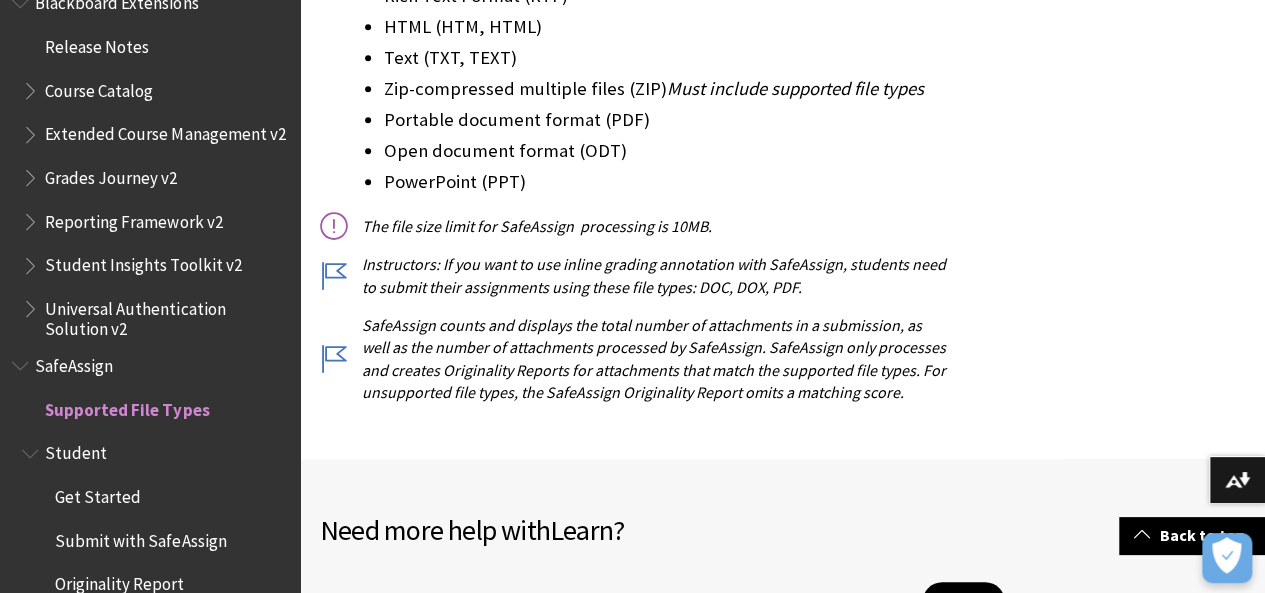 click on "Get Started" at bounding box center [98, 493] 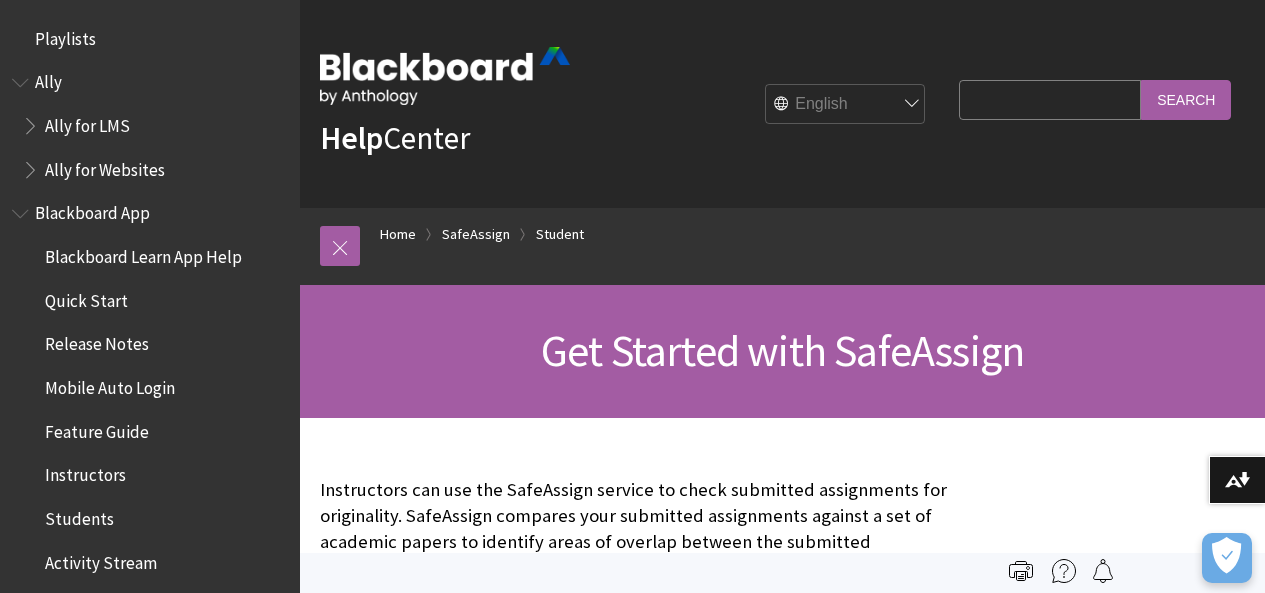 scroll, scrollTop: 325, scrollLeft: 0, axis: vertical 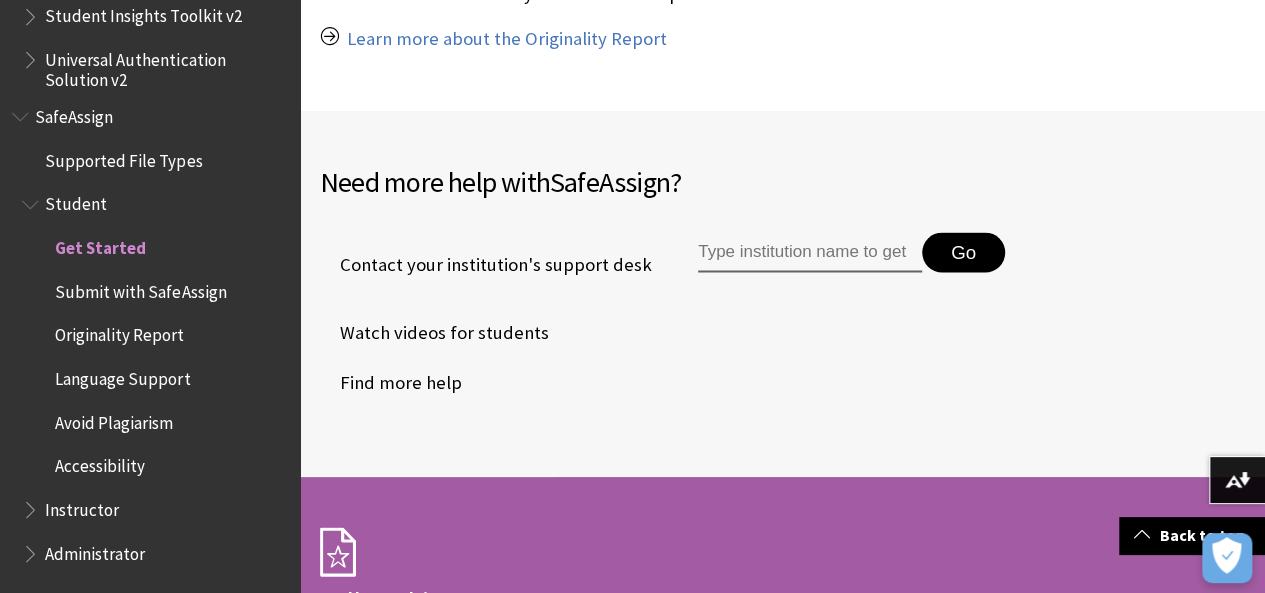 click on "Submit with SafeAssign" at bounding box center (140, 288) 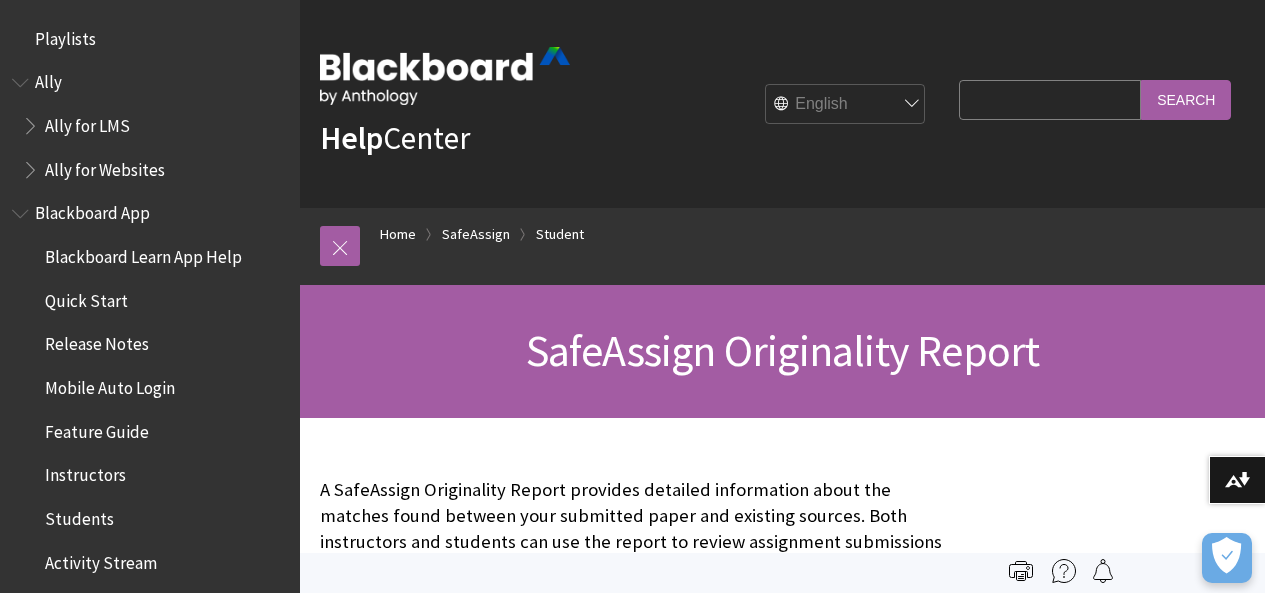 scroll, scrollTop: 518, scrollLeft: 0, axis: vertical 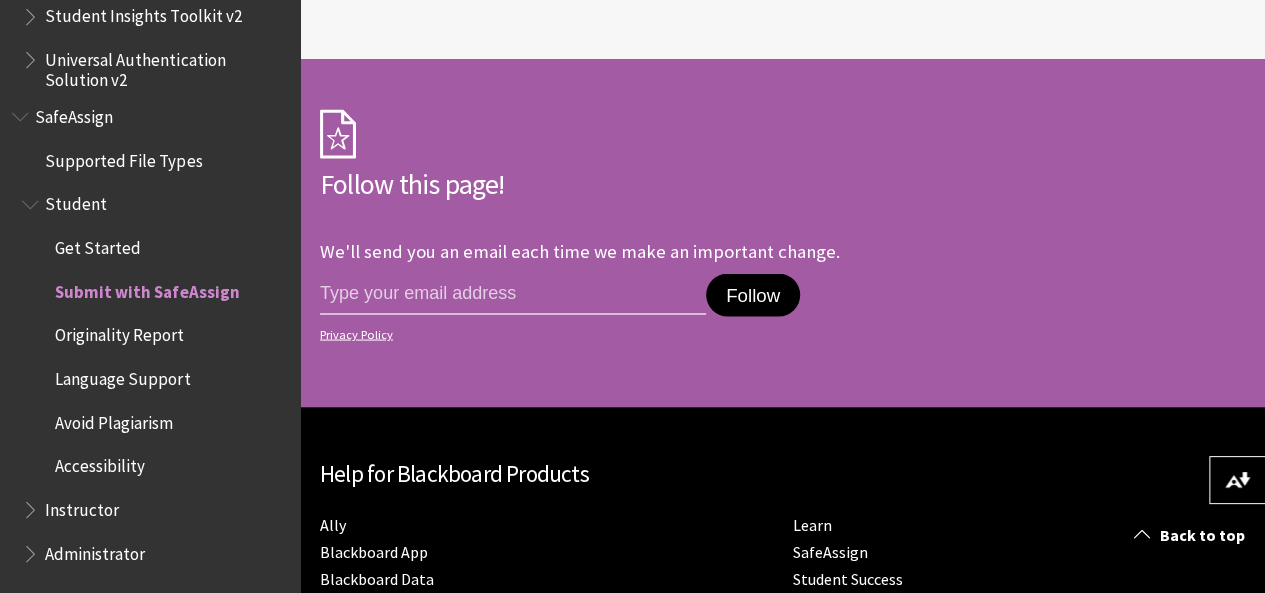 click on "Originality Report" at bounding box center [119, 332] 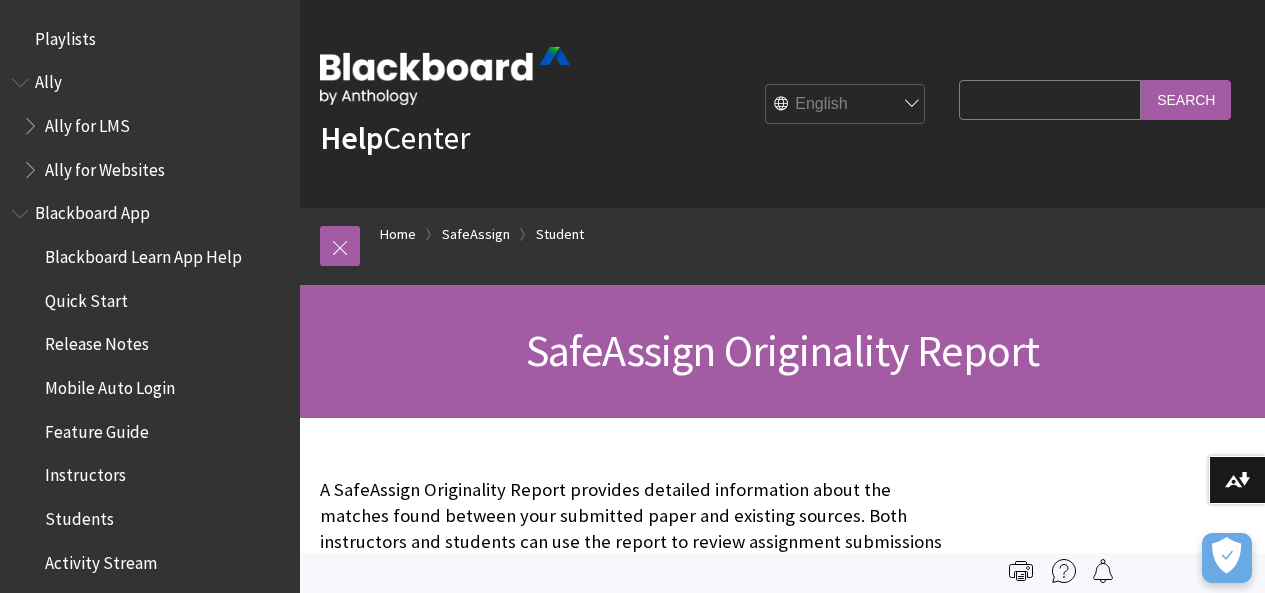 scroll, scrollTop: 0, scrollLeft: 0, axis: both 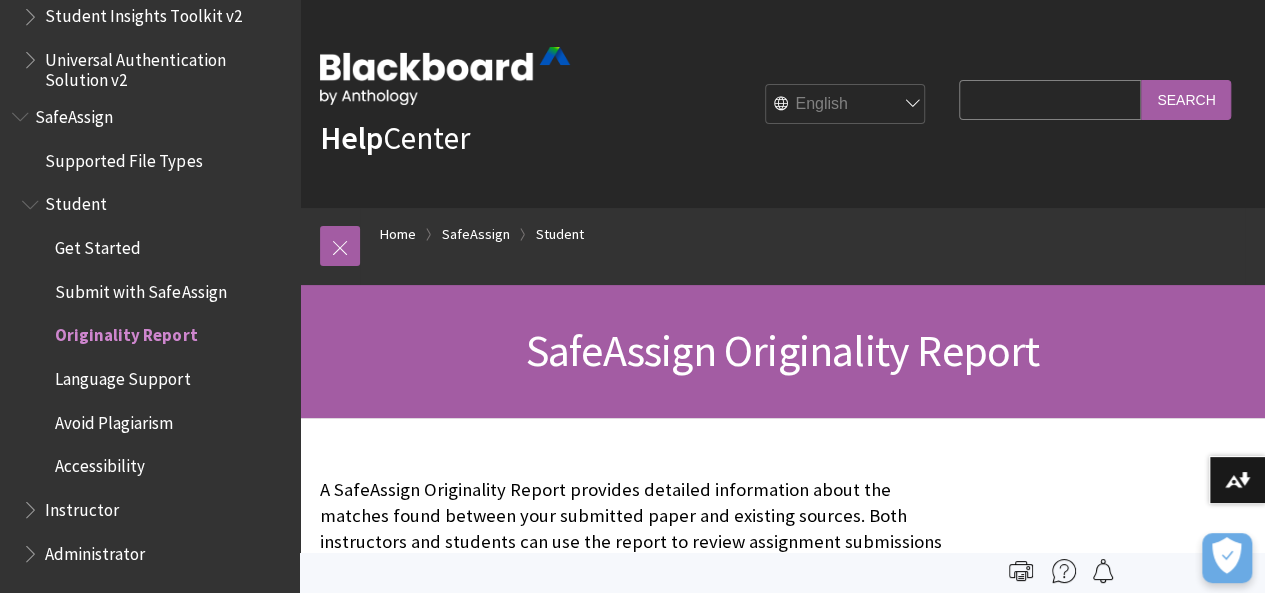 drag, startPoint x: 0, startPoint y: 0, endPoint x: 1279, endPoint y: 191, distance: 1293.1829 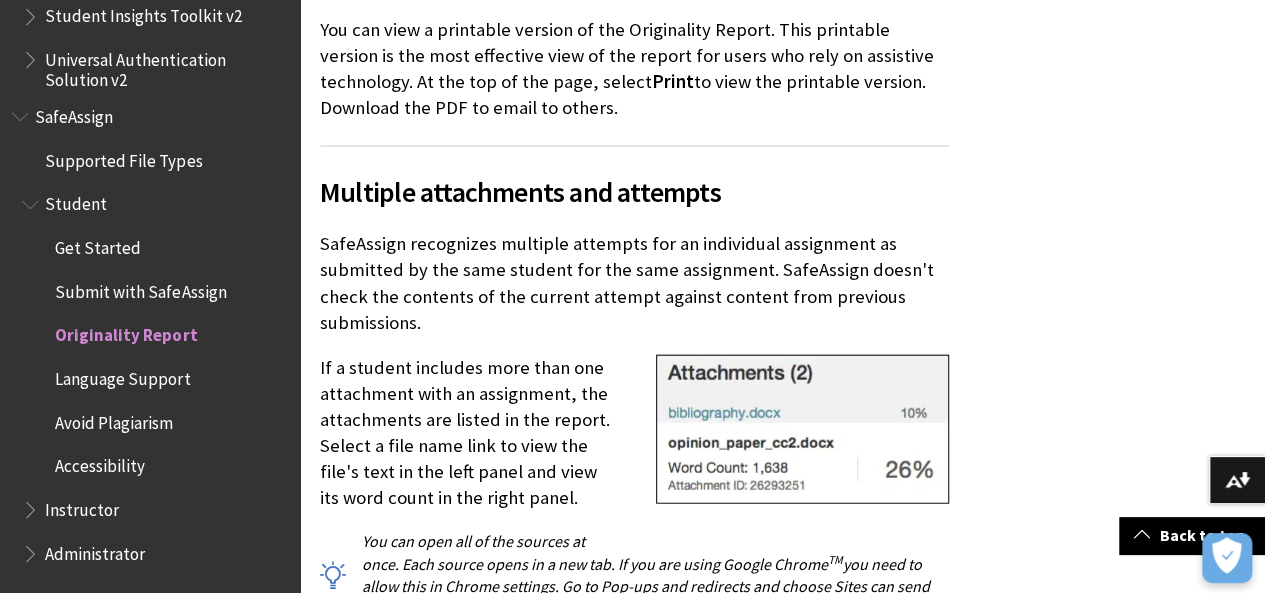 scroll, scrollTop: 5890, scrollLeft: 0, axis: vertical 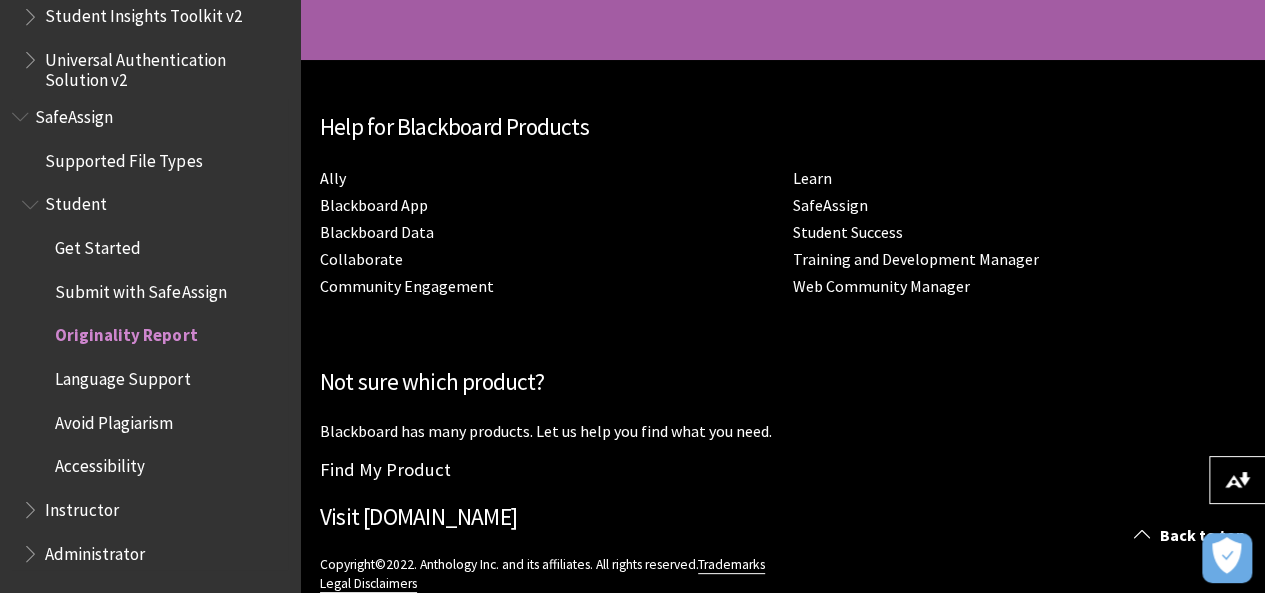 click on "Avoid Plagiarism" at bounding box center [114, 419] 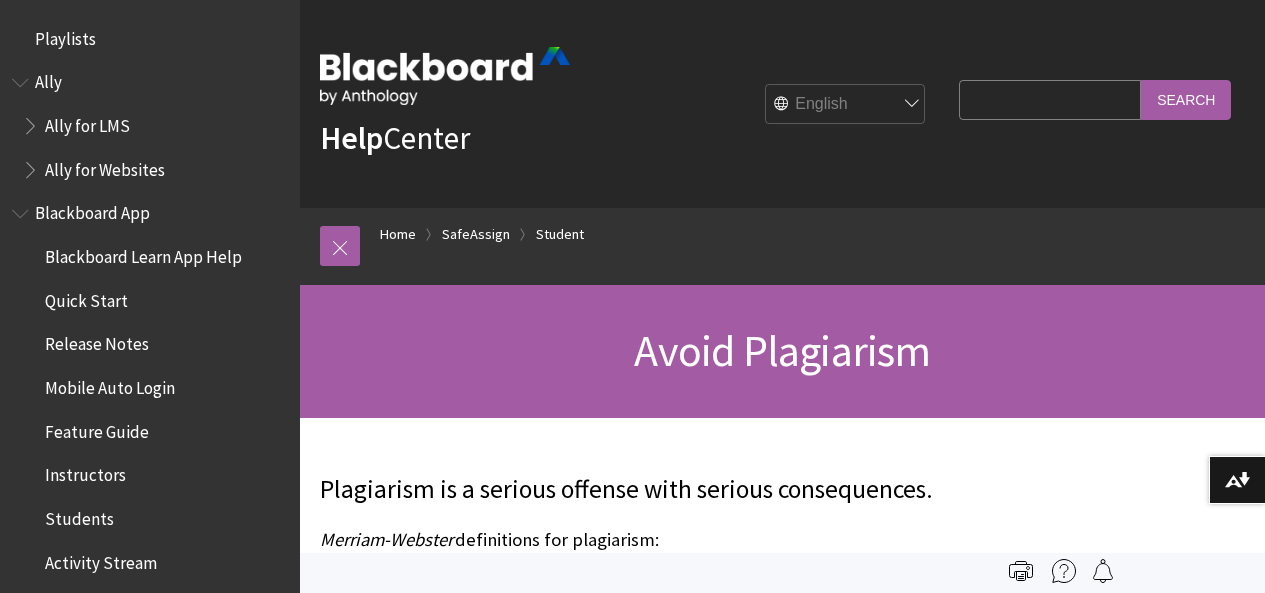 scroll, scrollTop: 0, scrollLeft: 0, axis: both 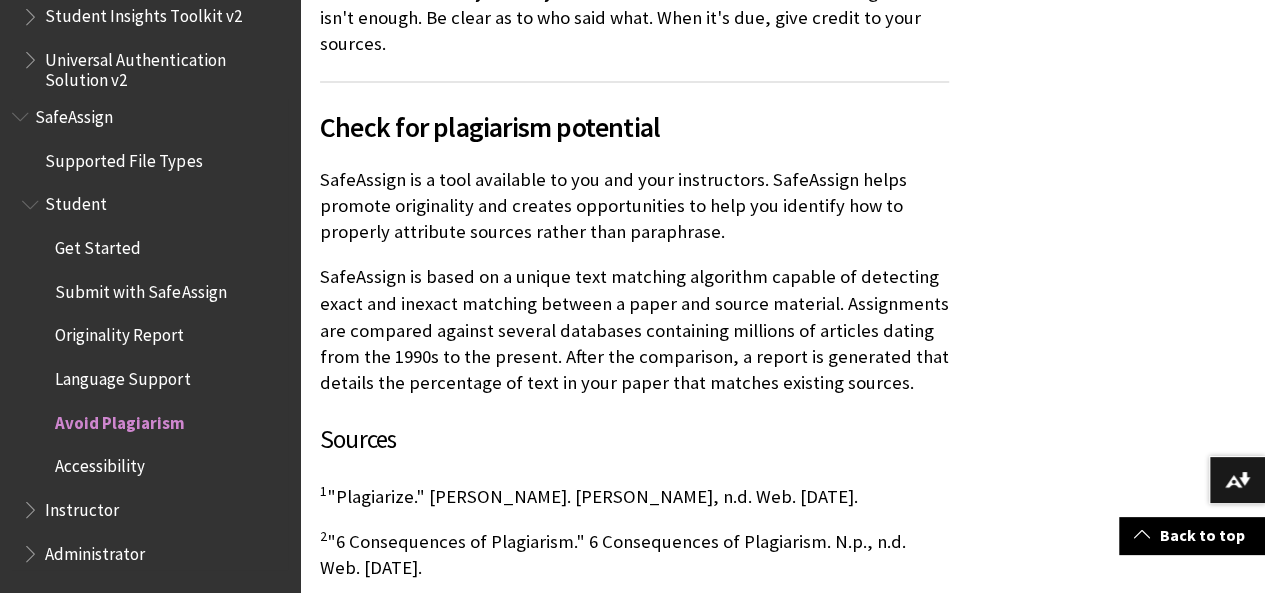 click at bounding box center [32, 505] 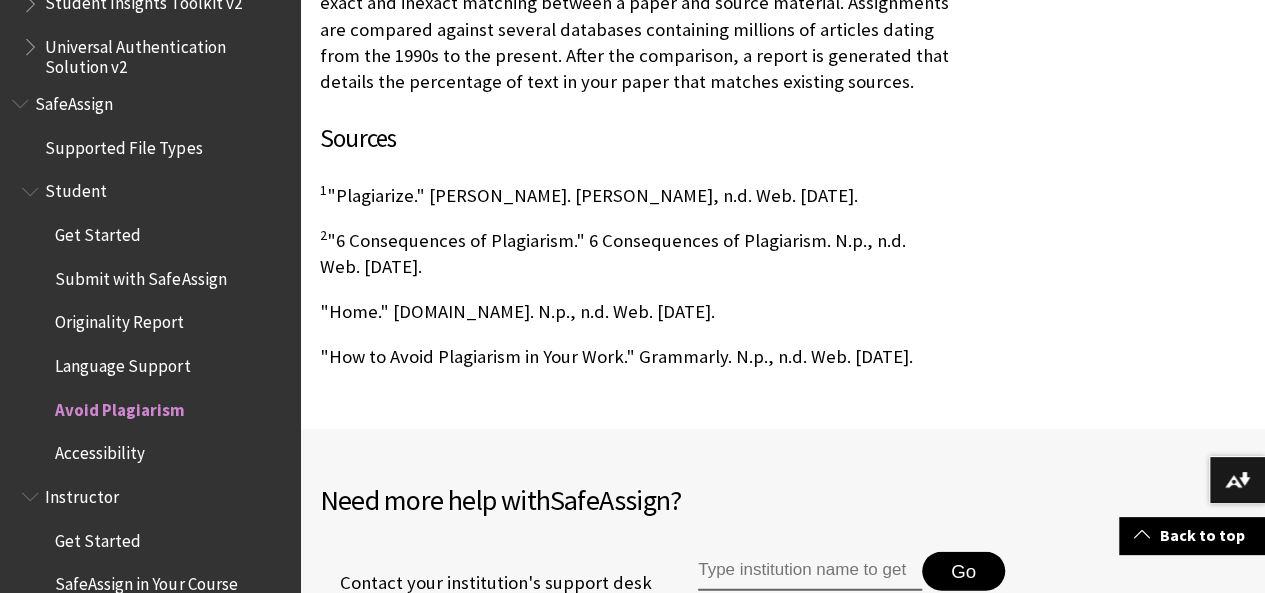scroll, scrollTop: 1945, scrollLeft: 0, axis: vertical 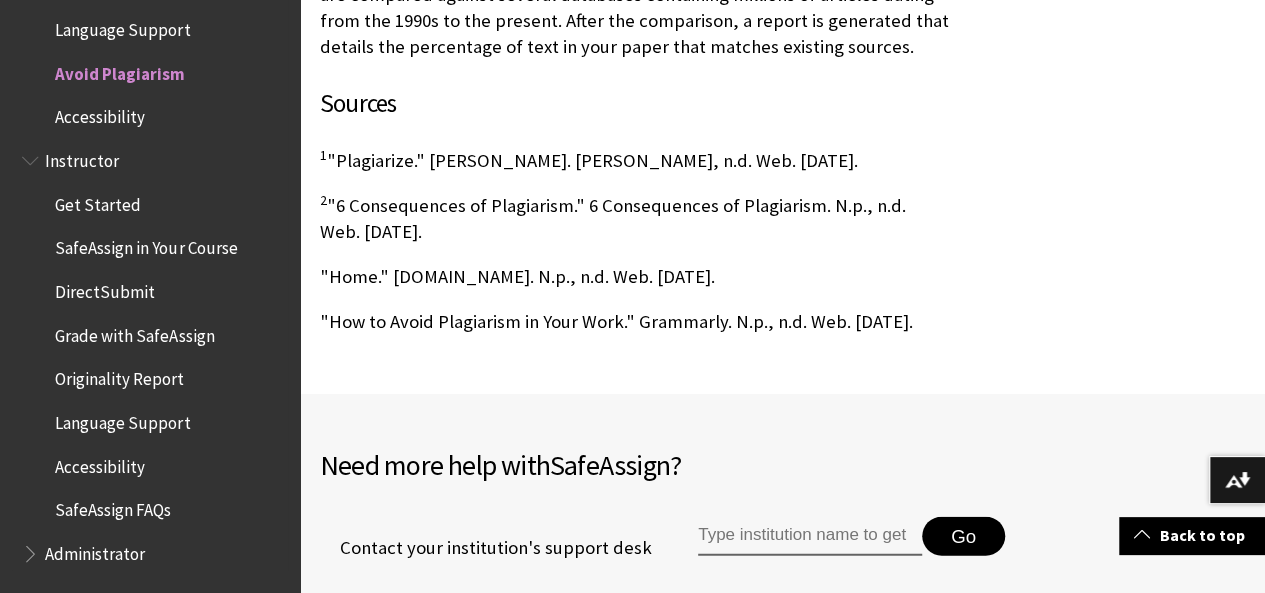 click on "Originality Report" at bounding box center [119, 376] 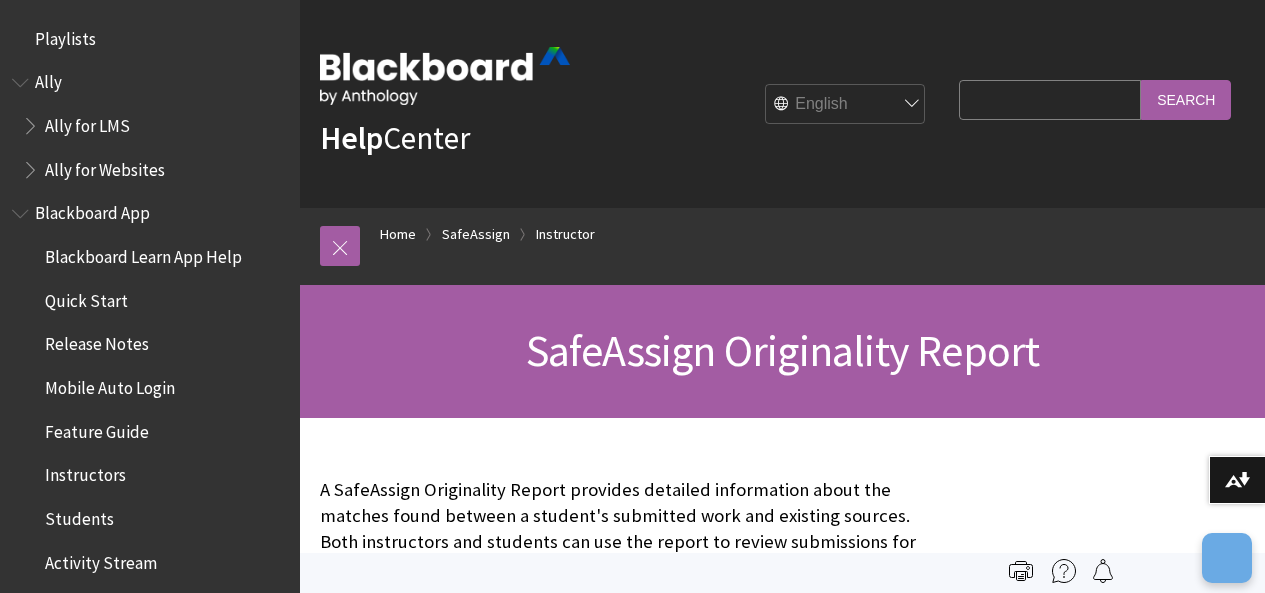 scroll, scrollTop: 0, scrollLeft: 0, axis: both 